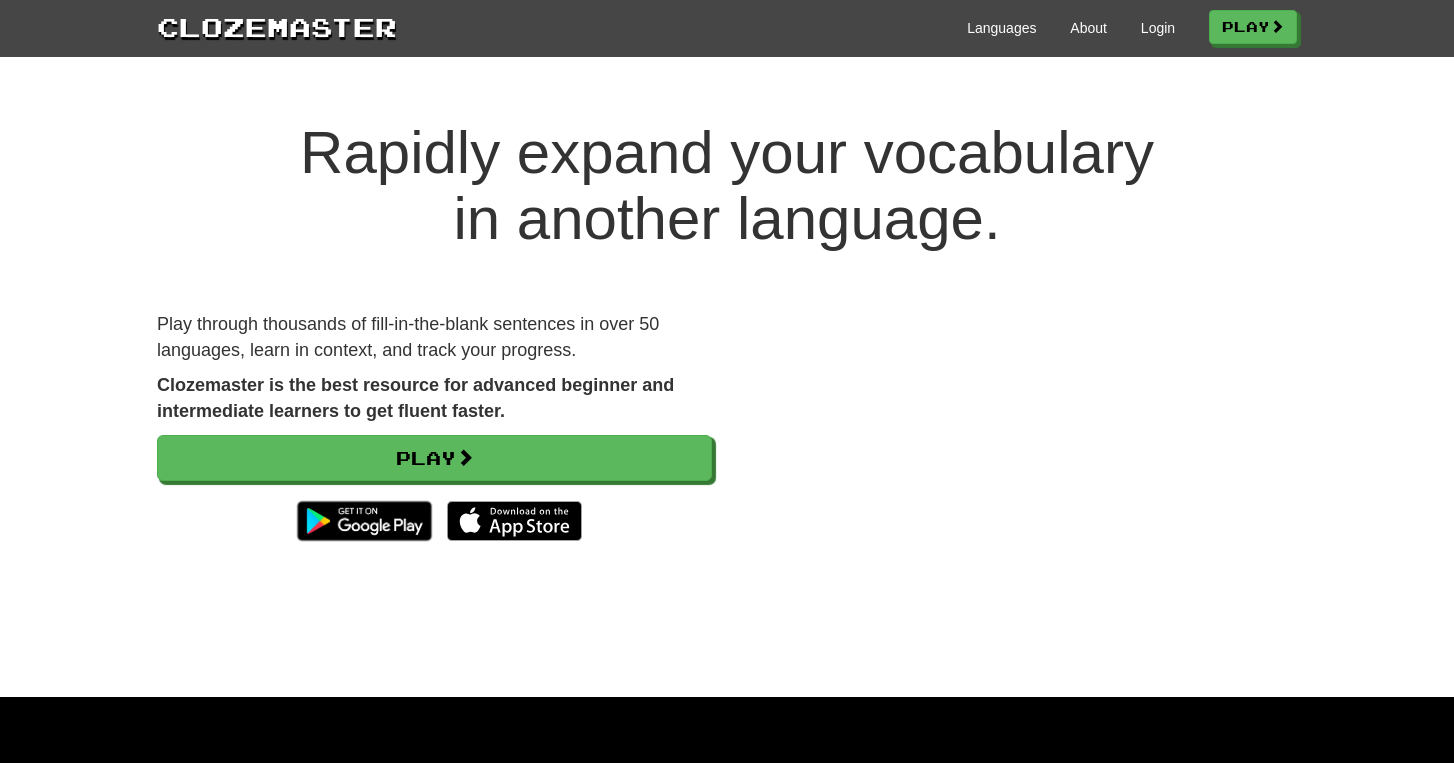 scroll, scrollTop: 0, scrollLeft: 0, axis: both 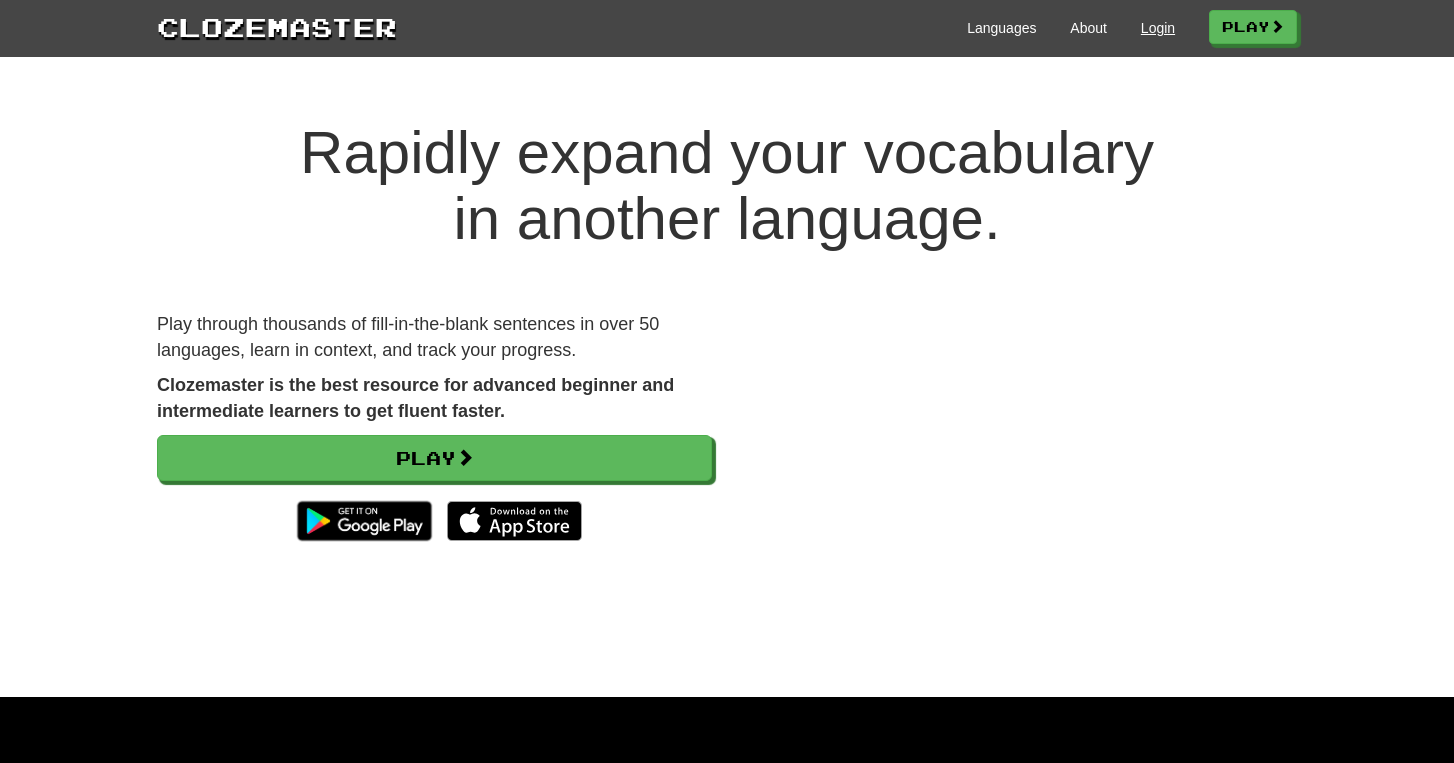 click on "Login" at bounding box center [1158, 28] 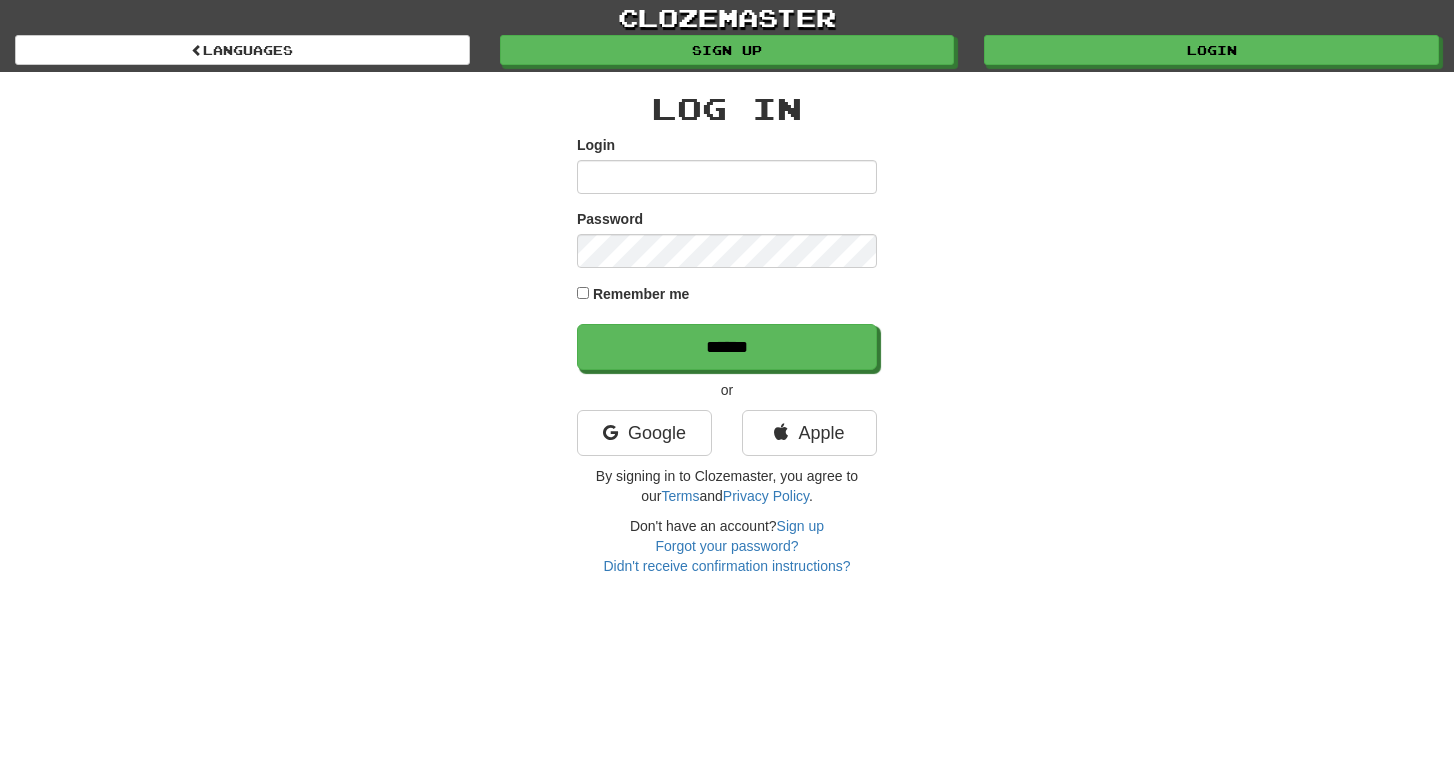 scroll, scrollTop: 0, scrollLeft: 0, axis: both 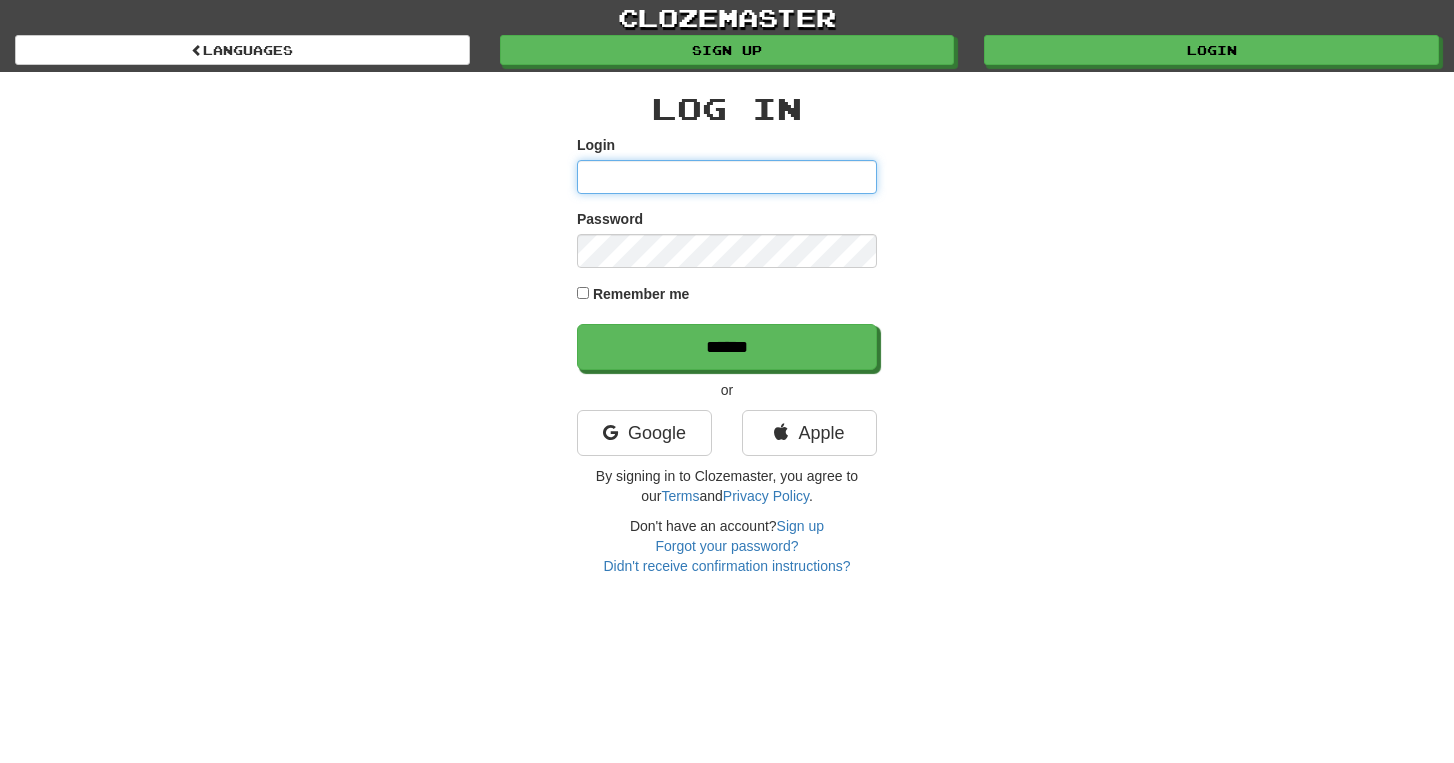type on "**********" 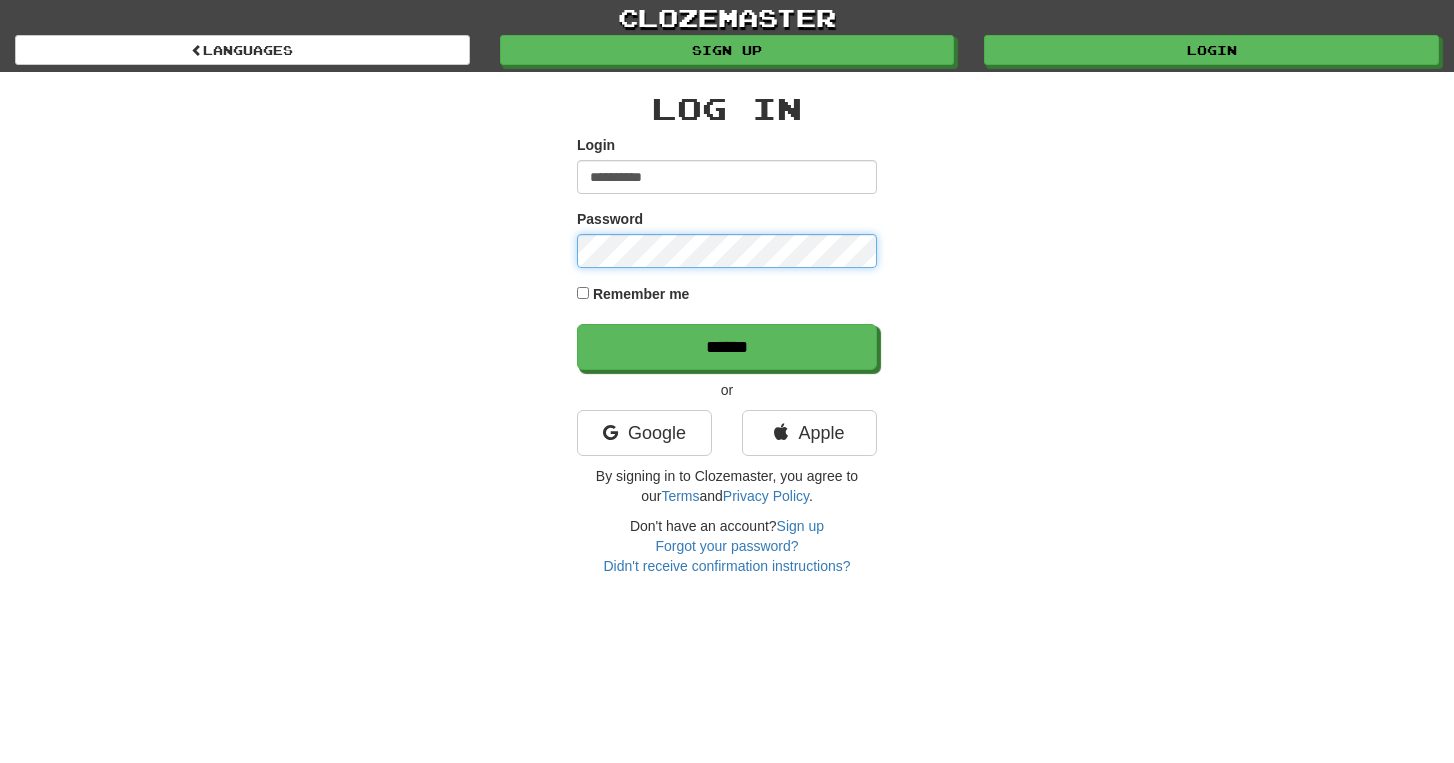 click on "******" at bounding box center [727, 347] 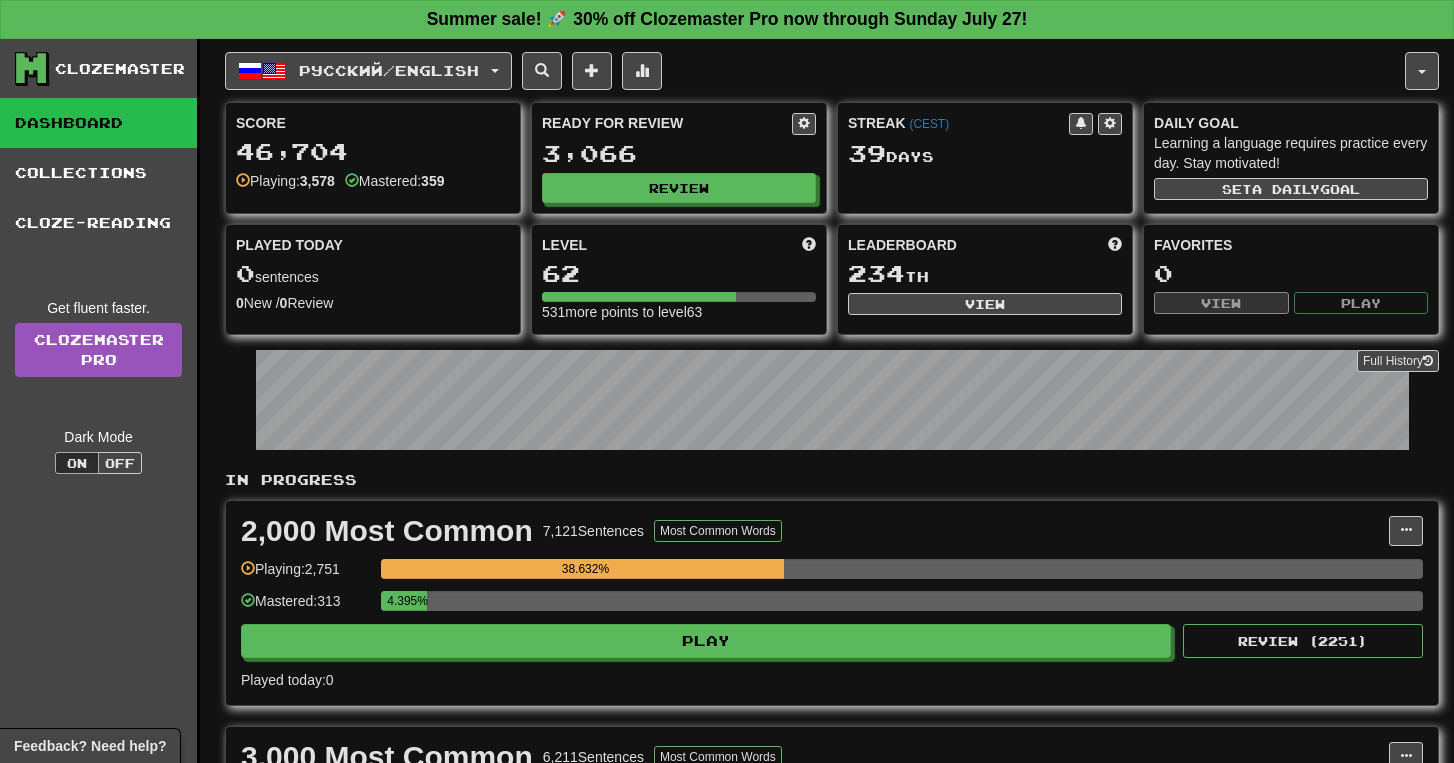 scroll, scrollTop: 0, scrollLeft: 0, axis: both 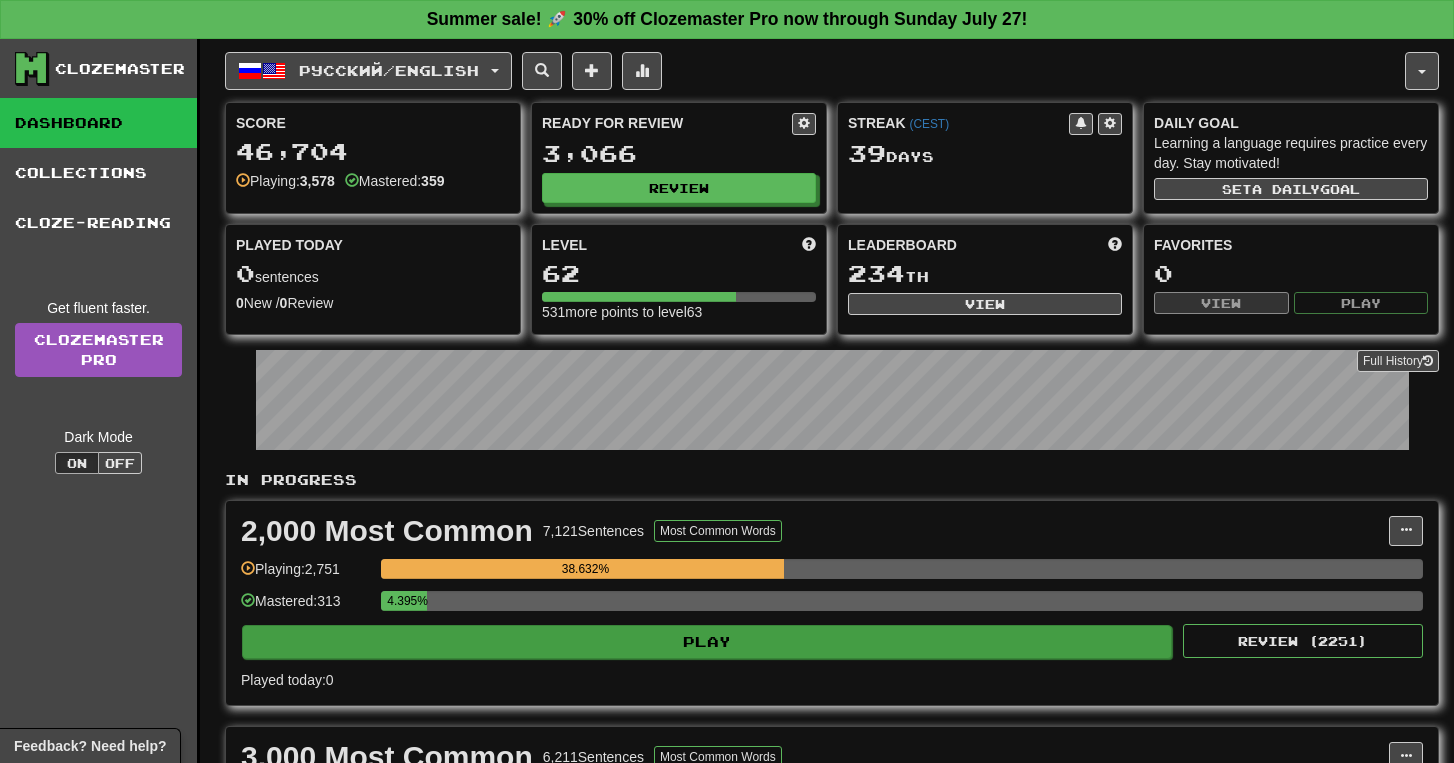 click on "Play" at bounding box center (707, 642) 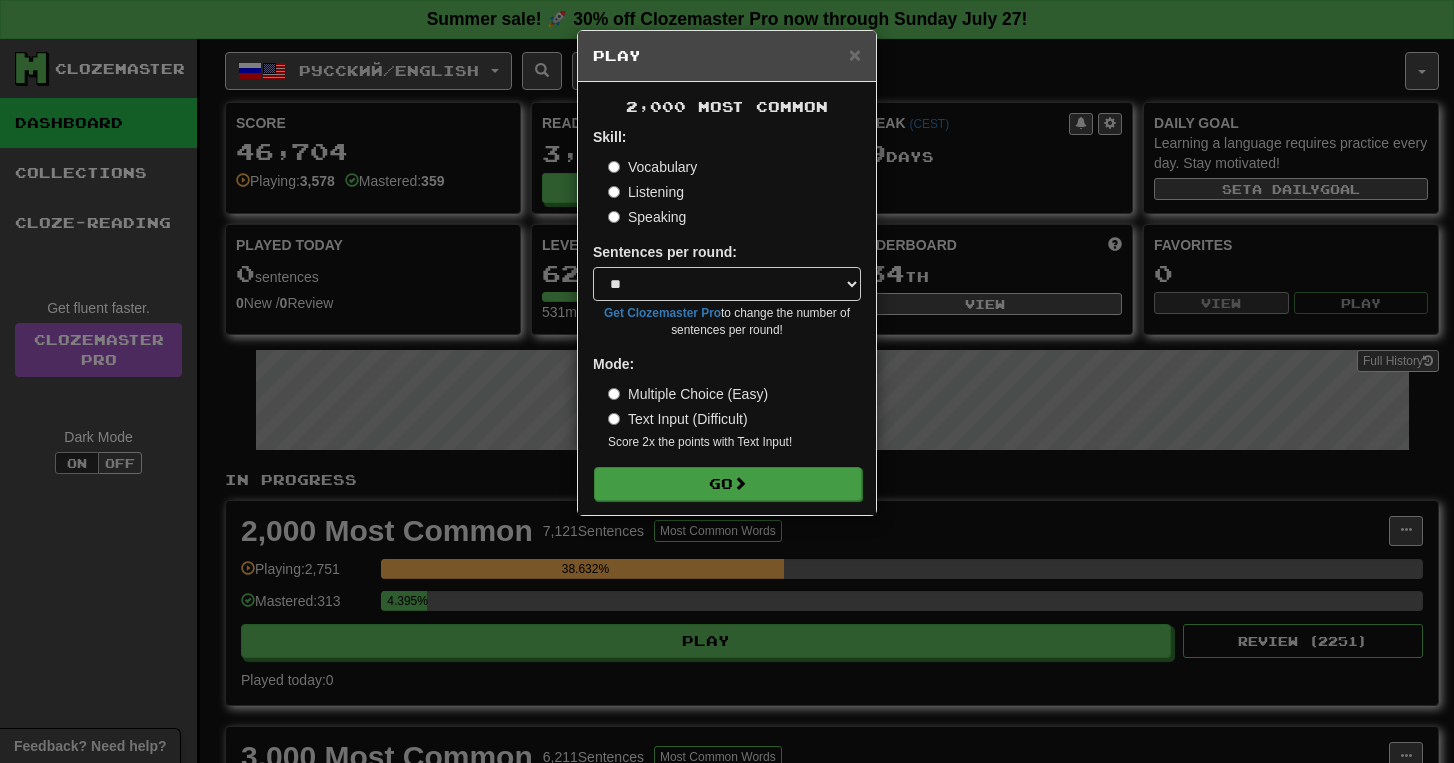 click on "Go" at bounding box center (728, 484) 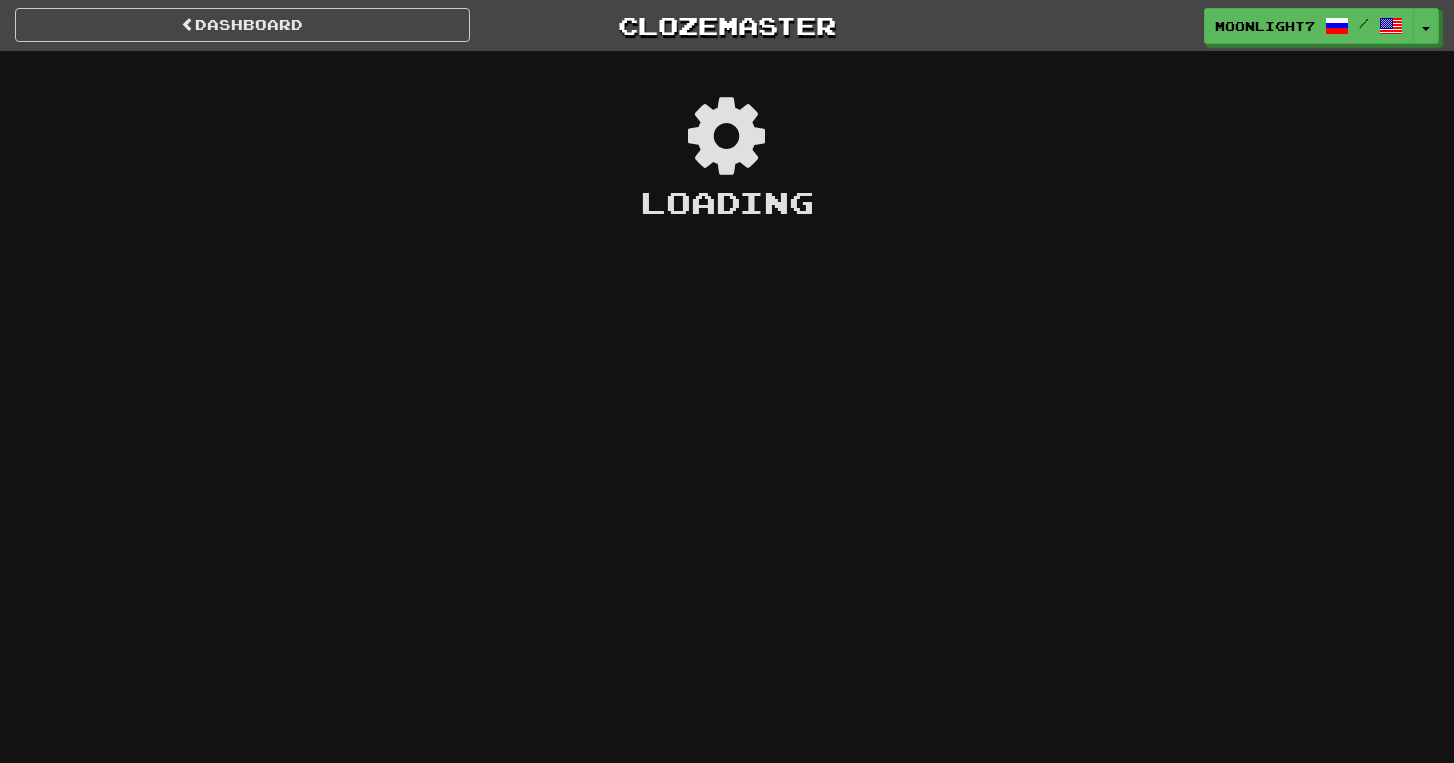 scroll, scrollTop: 0, scrollLeft: 0, axis: both 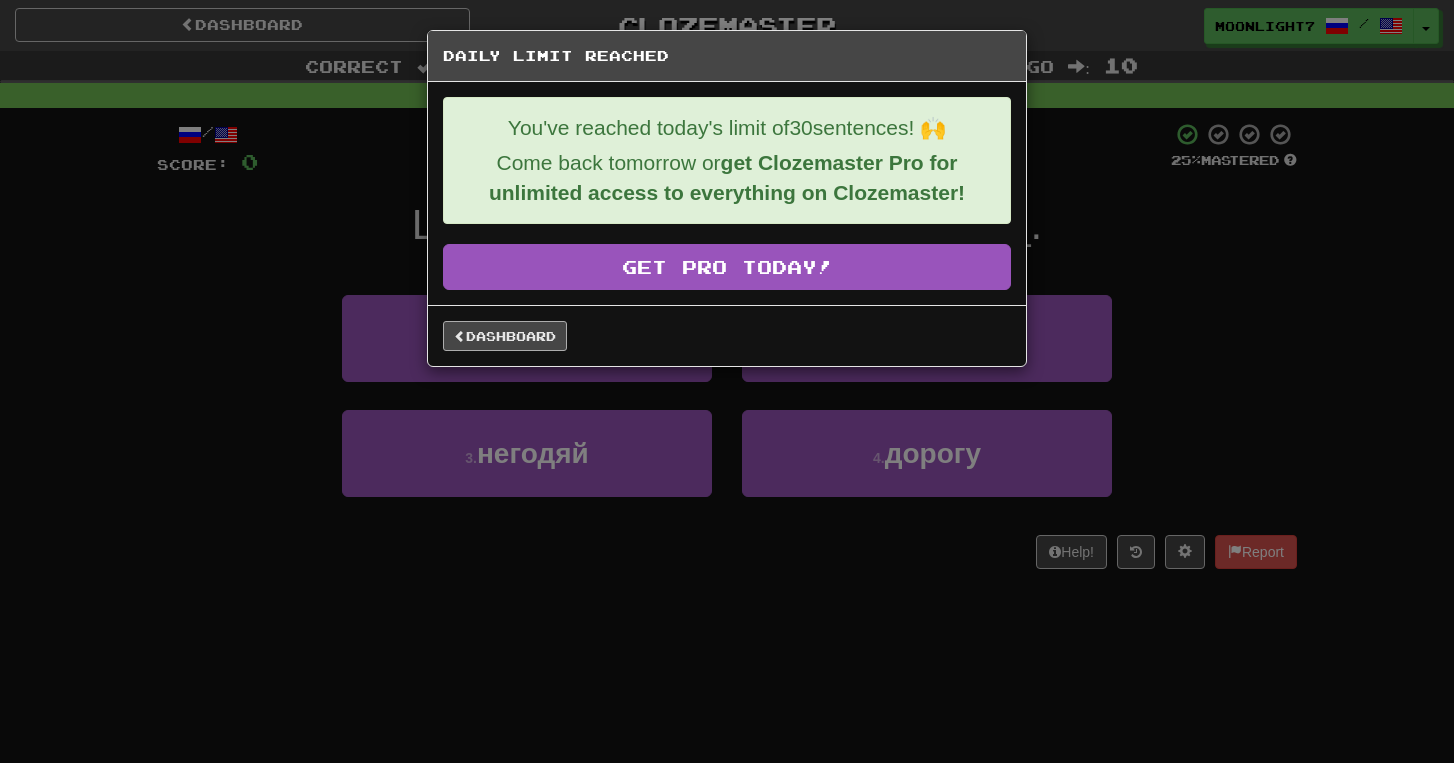 click on "Dashboard" at bounding box center [505, 336] 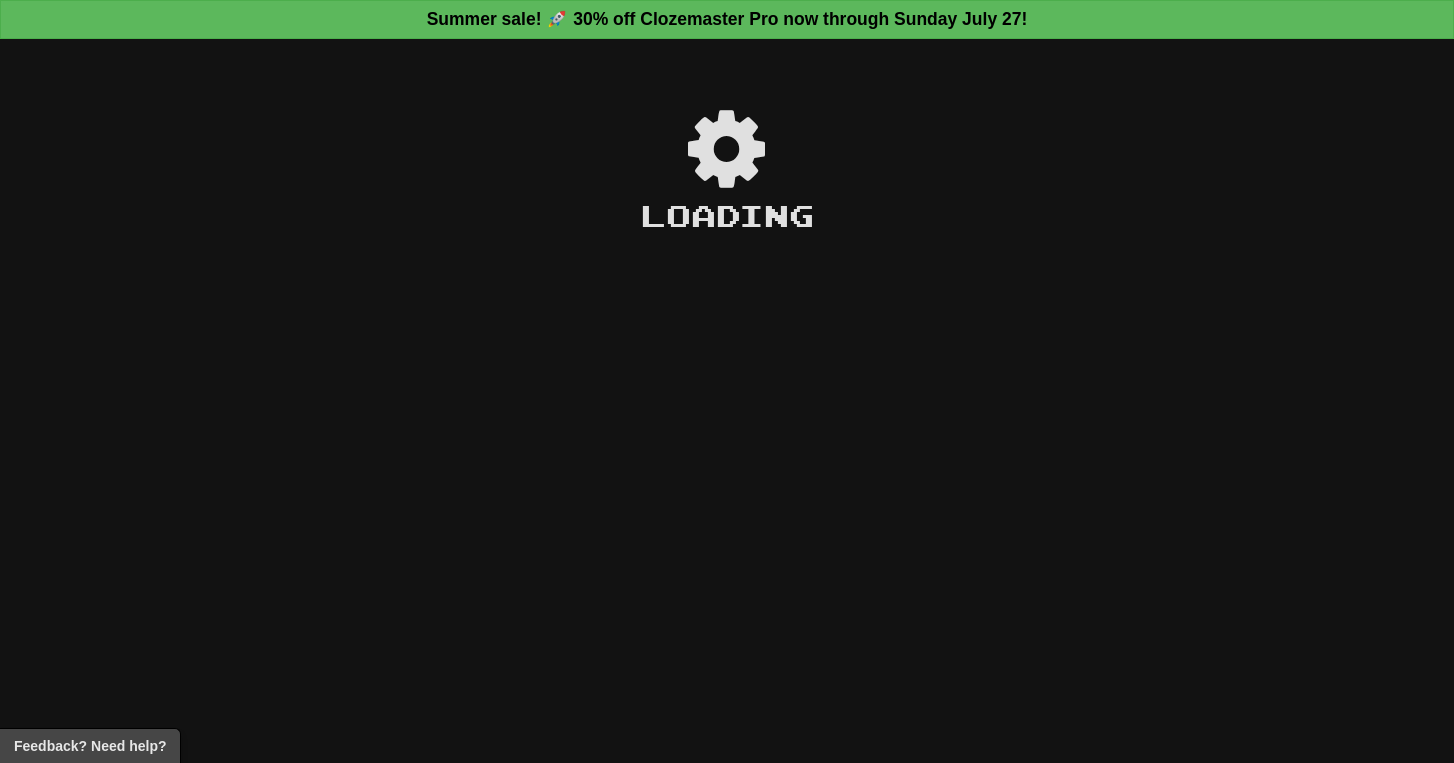 scroll, scrollTop: 0, scrollLeft: 0, axis: both 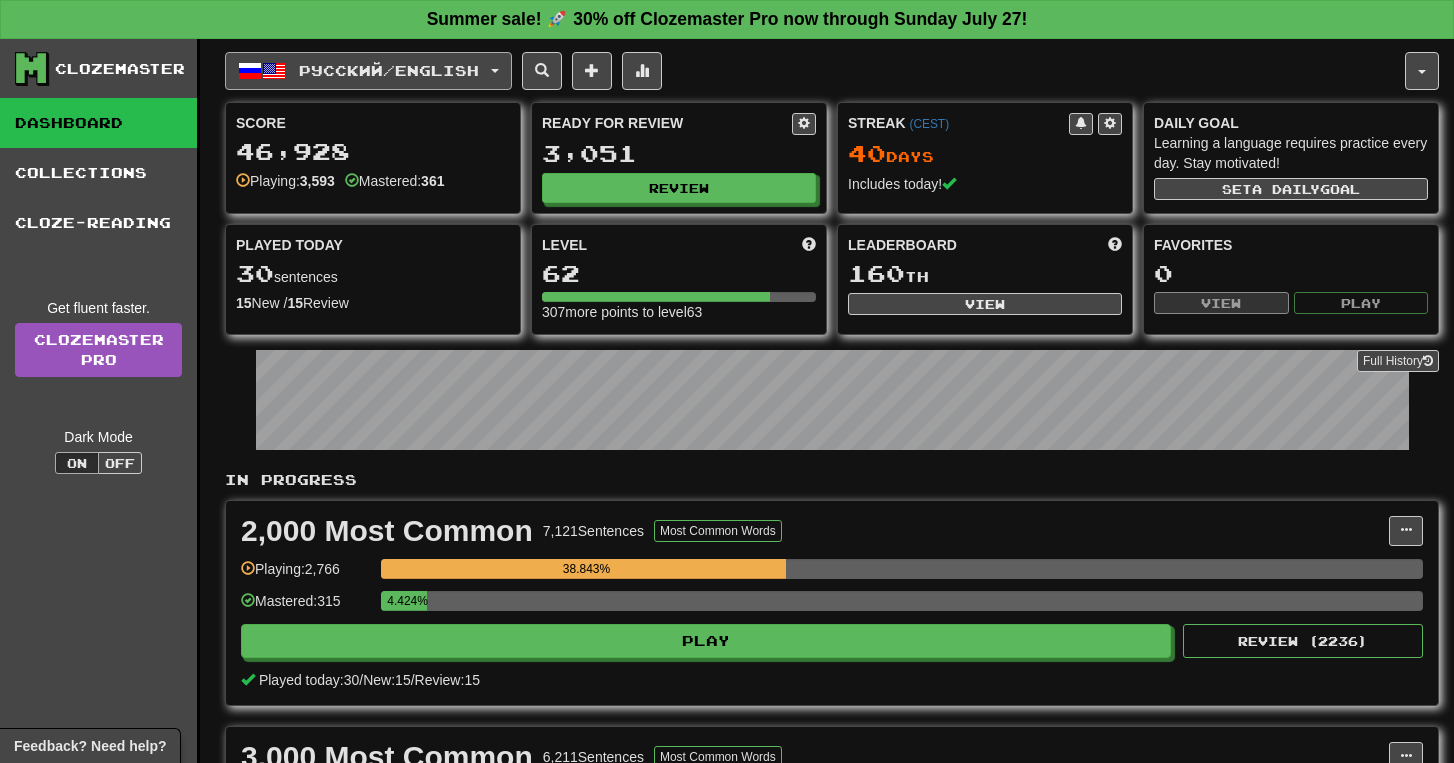 click on "Русский  /  English" at bounding box center (389, 70) 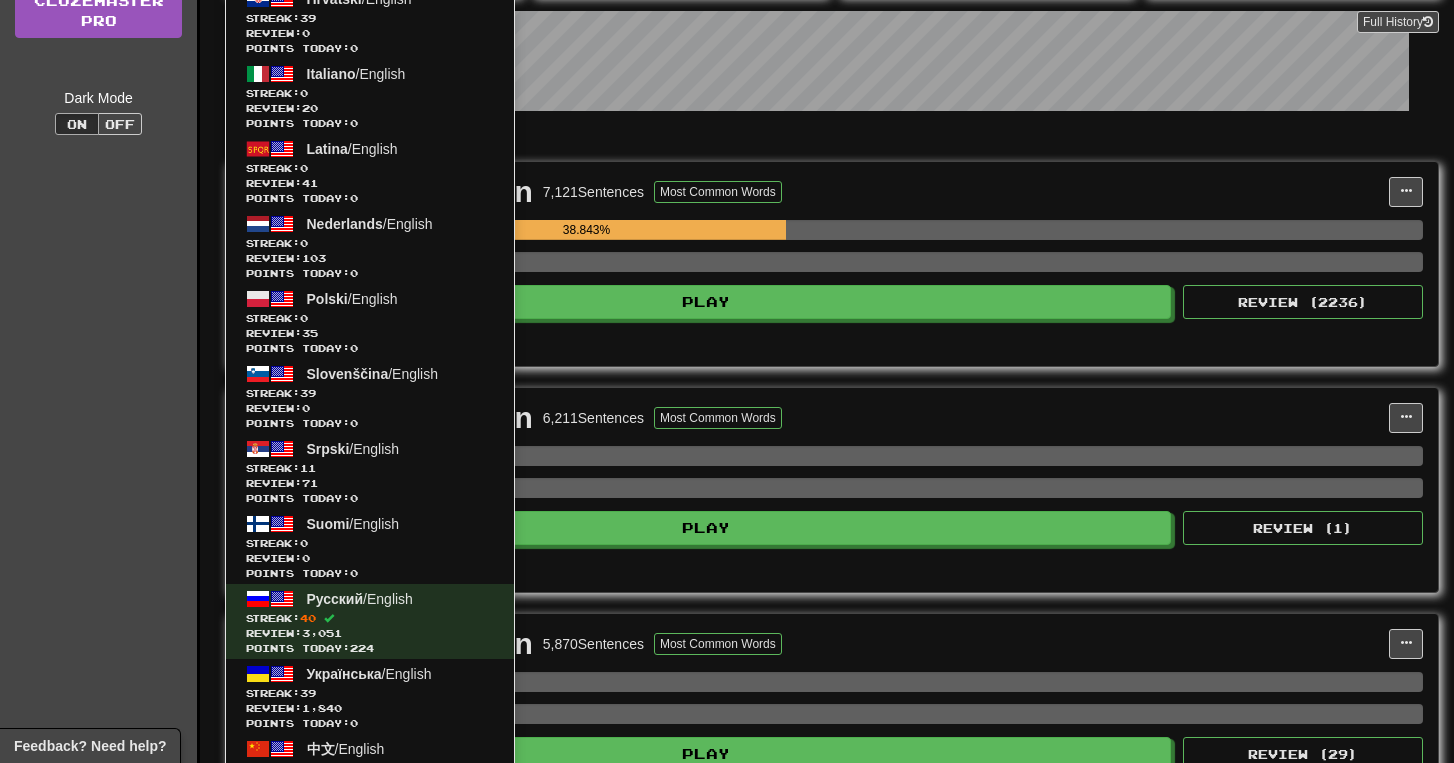 scroll, scrollTop: 516, scrollLeft: 0, axis: vertical 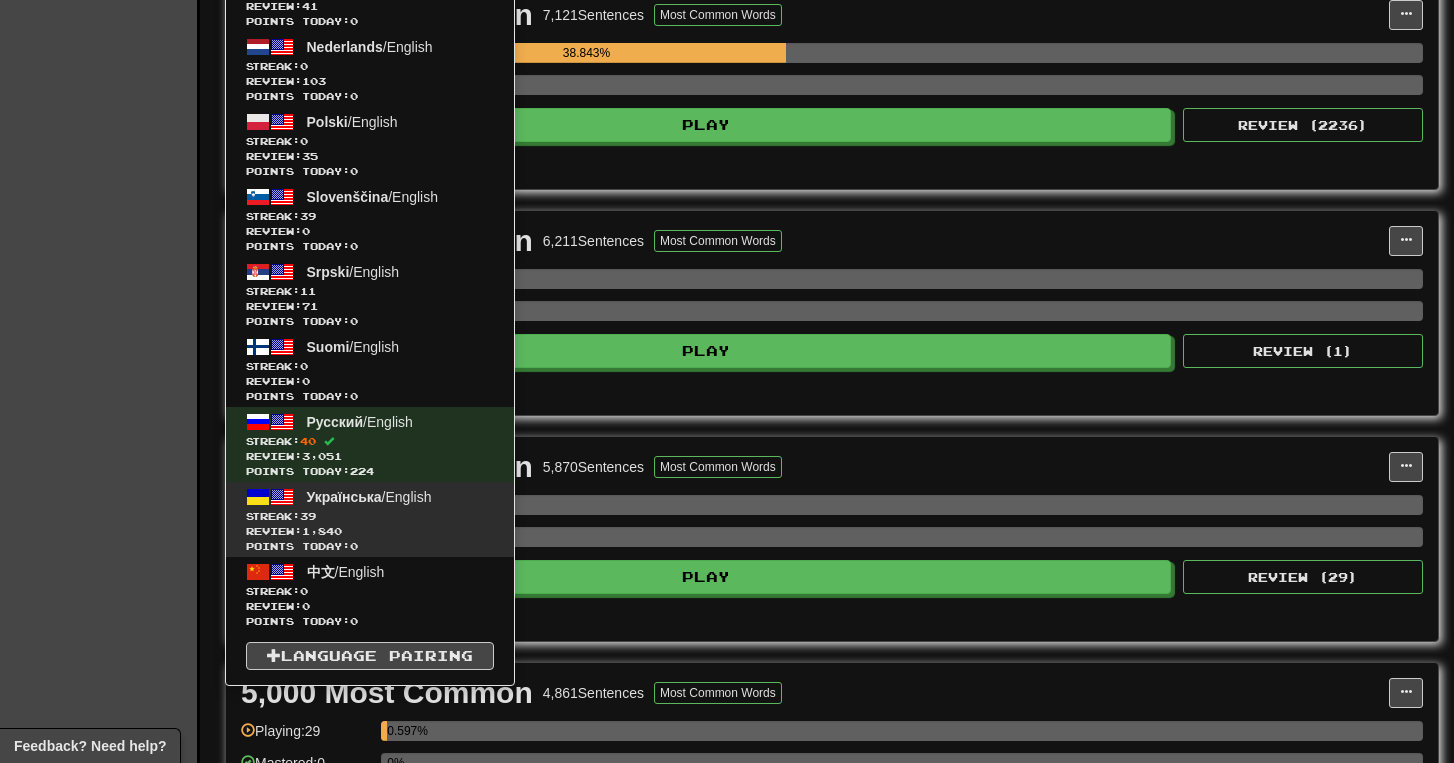 click on "Streak:  39" at bounding box center [370, 516] 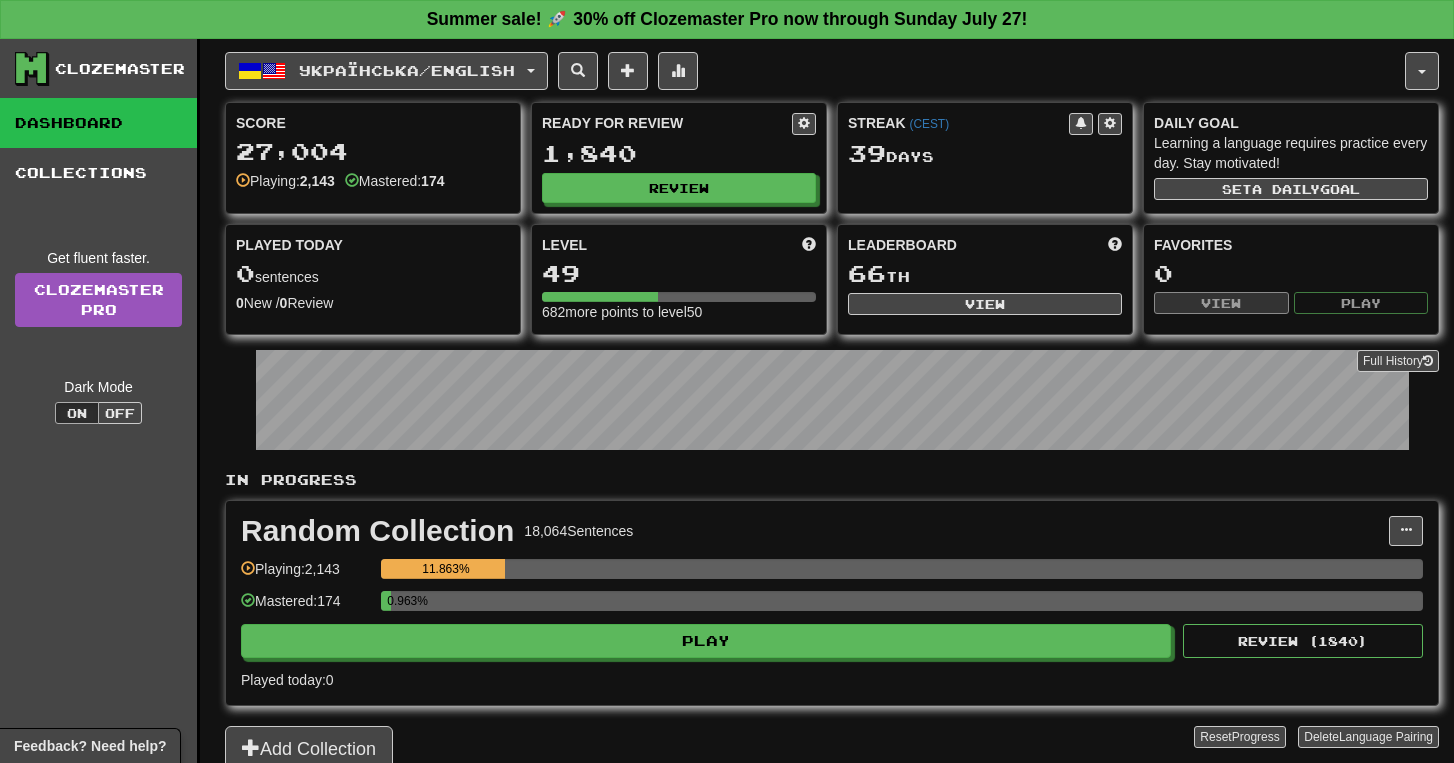 scroll, scrollTop: 0, scrollLeft: 0, axis: both 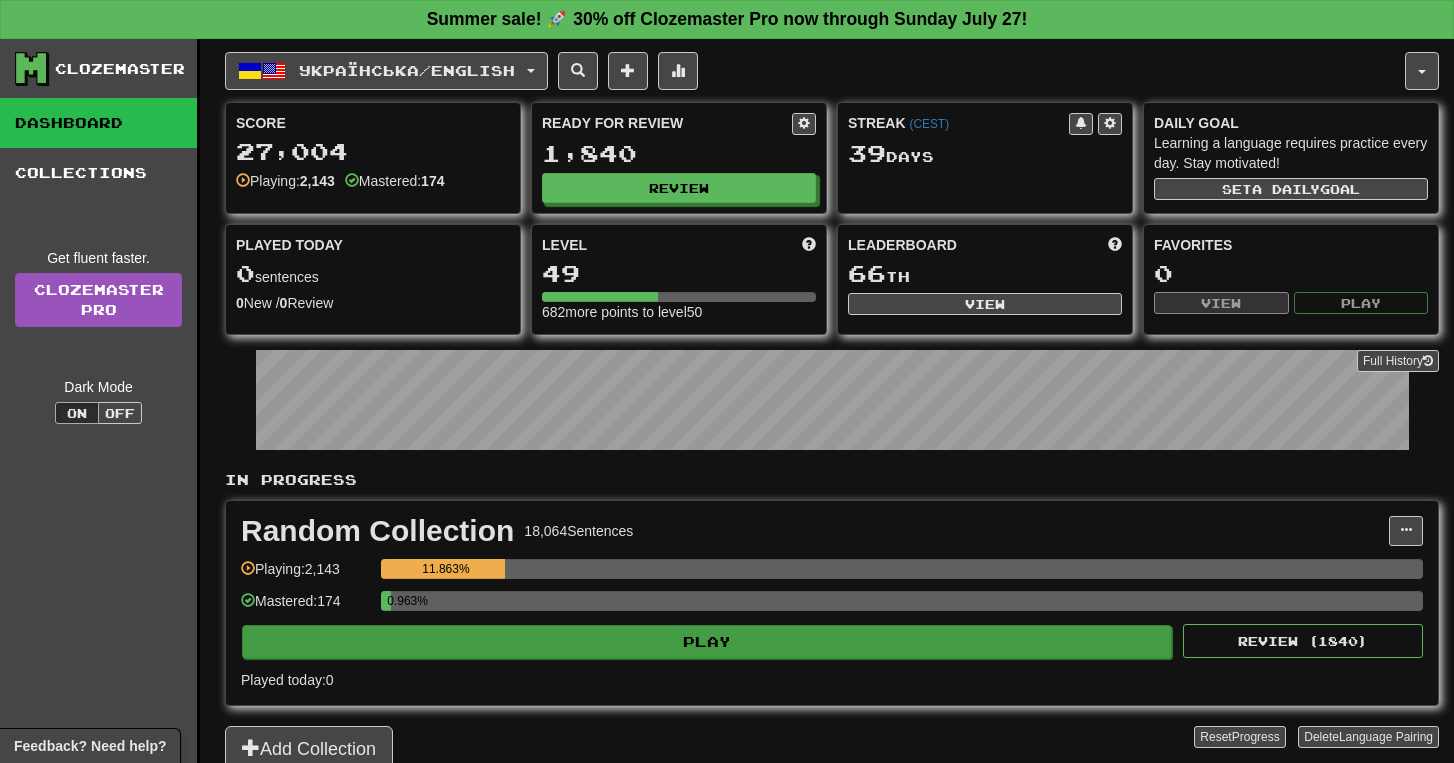 click on "Play" 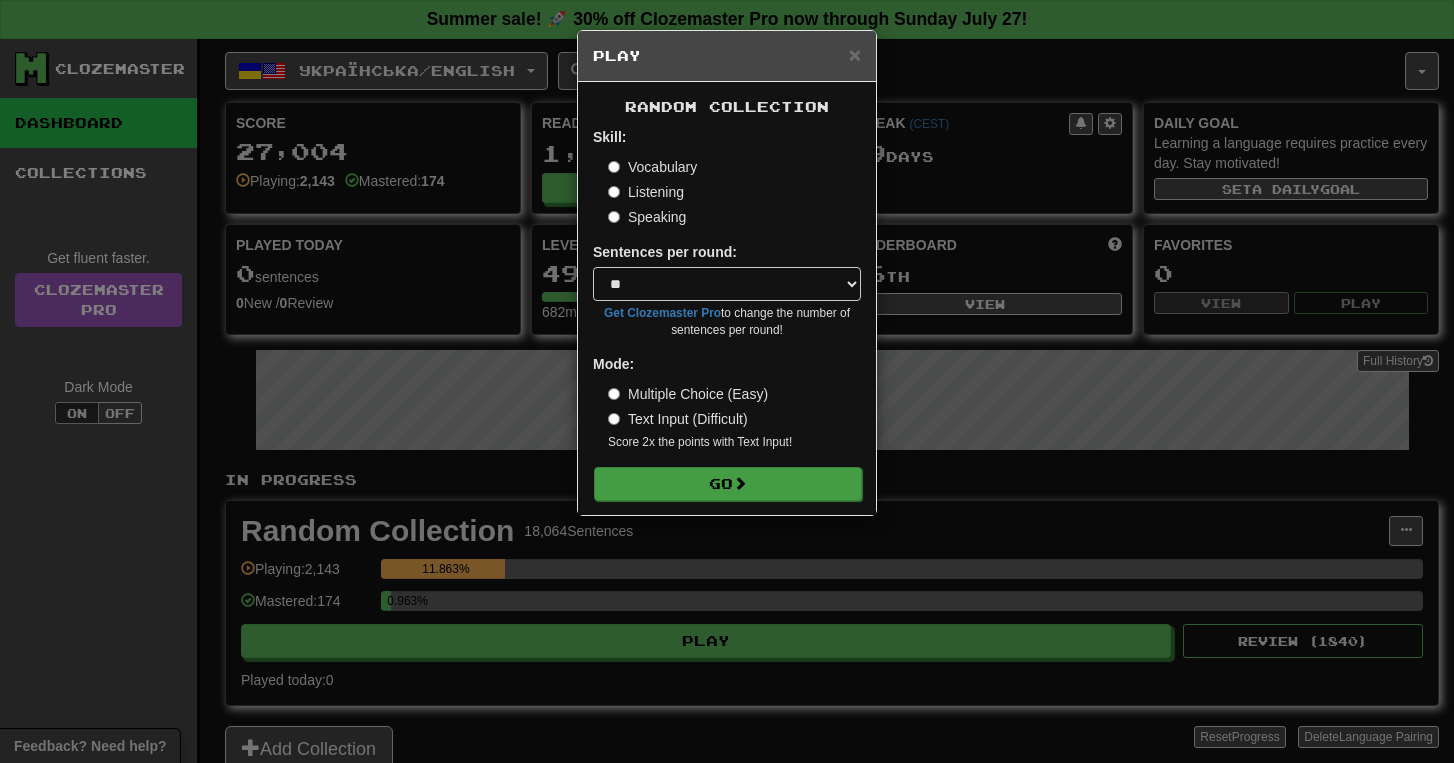 click on "Go" at bounding box center [728, 484] 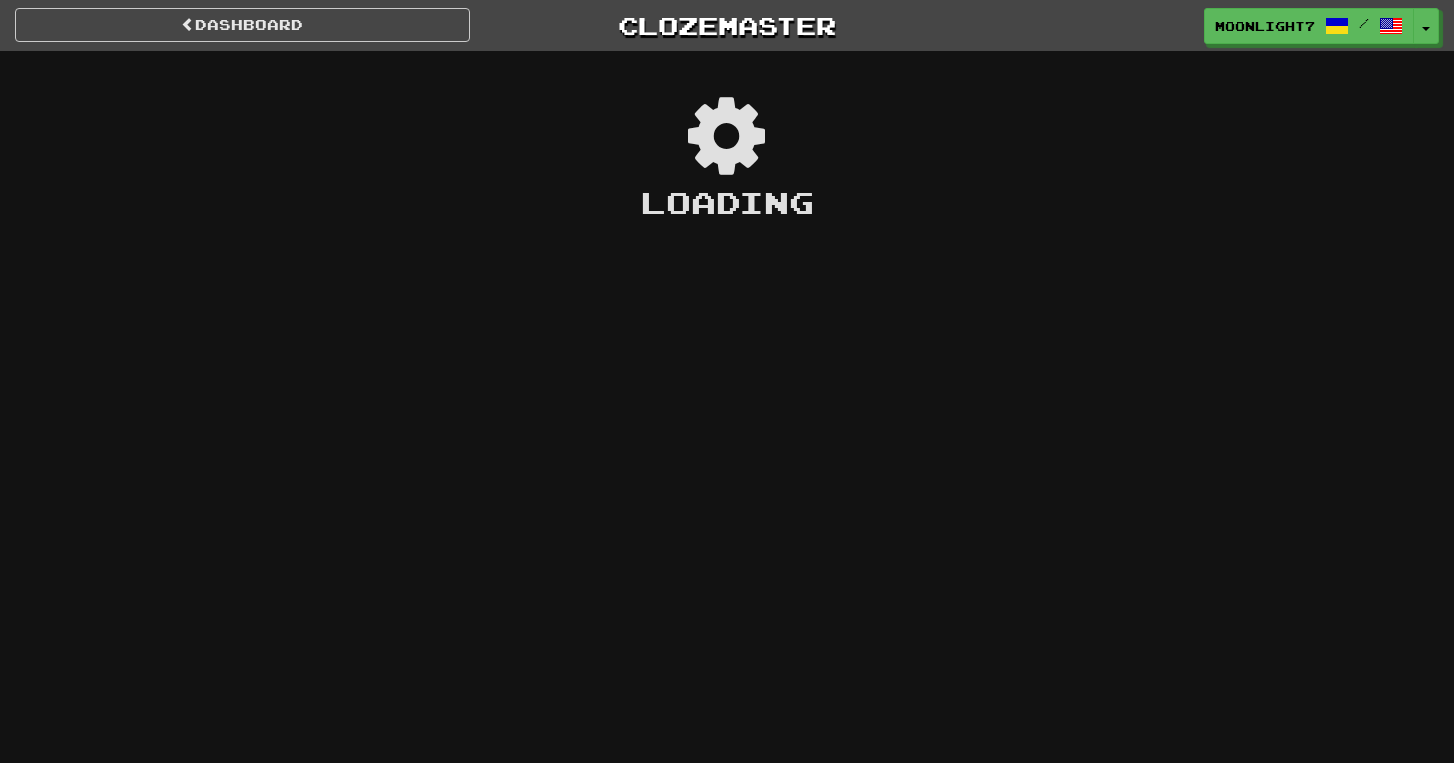 scroll, scrollTop: 0, scrollLeft: 0, axis: both 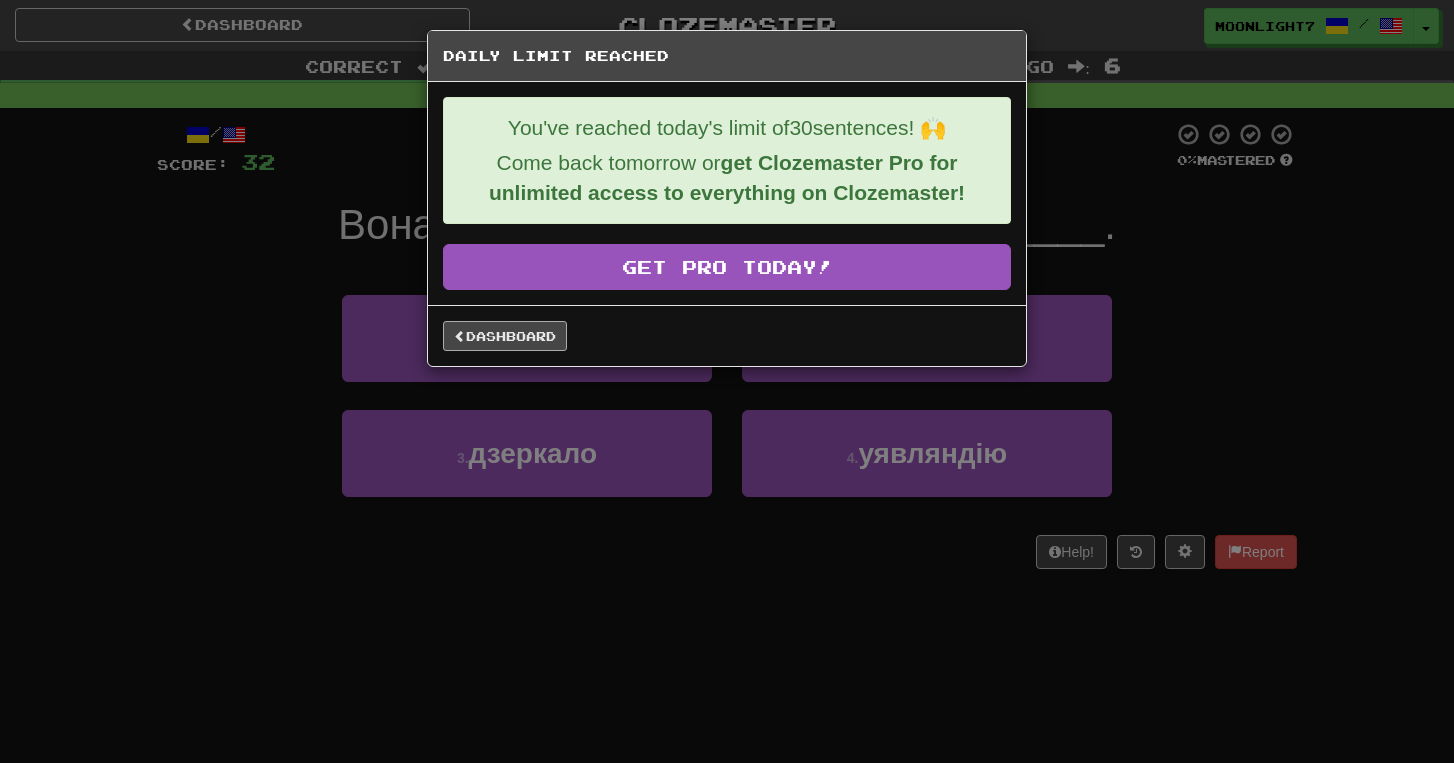 click on "Dashboard" at bounding box center [505, 336] 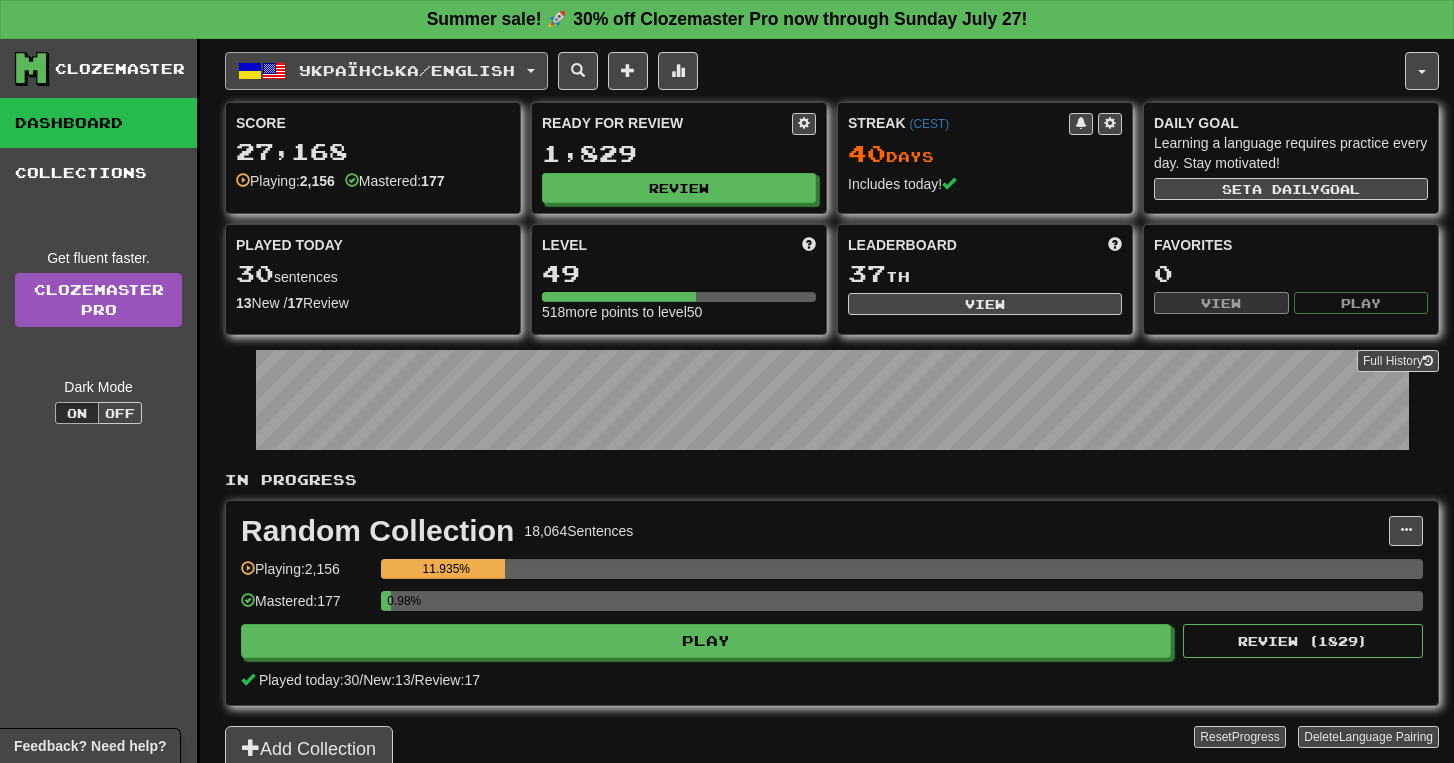 scroll, scrollTop: 0, scrollLeft: 0, axis: both 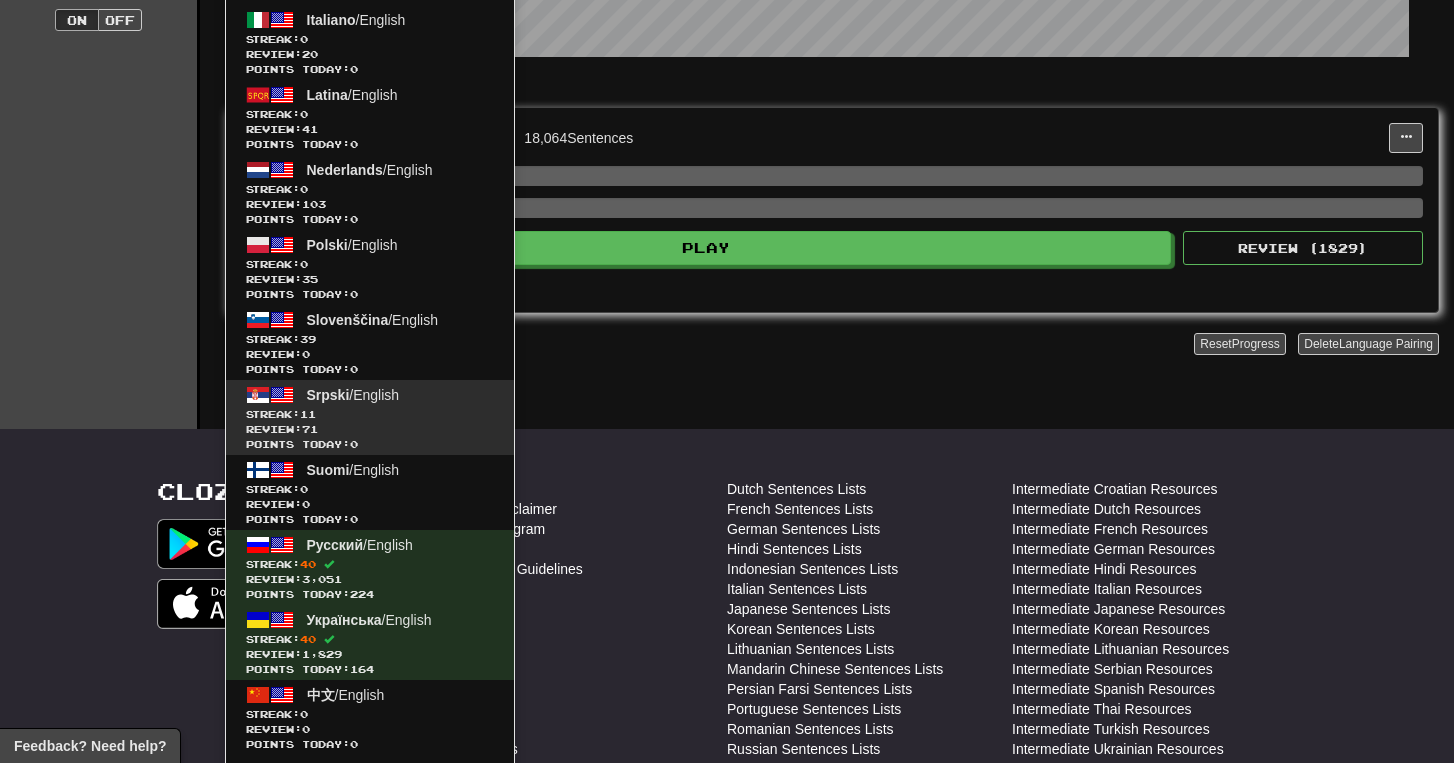 click on "Srpski  /  English Streak:  11   Review:  71 Points today:  0" 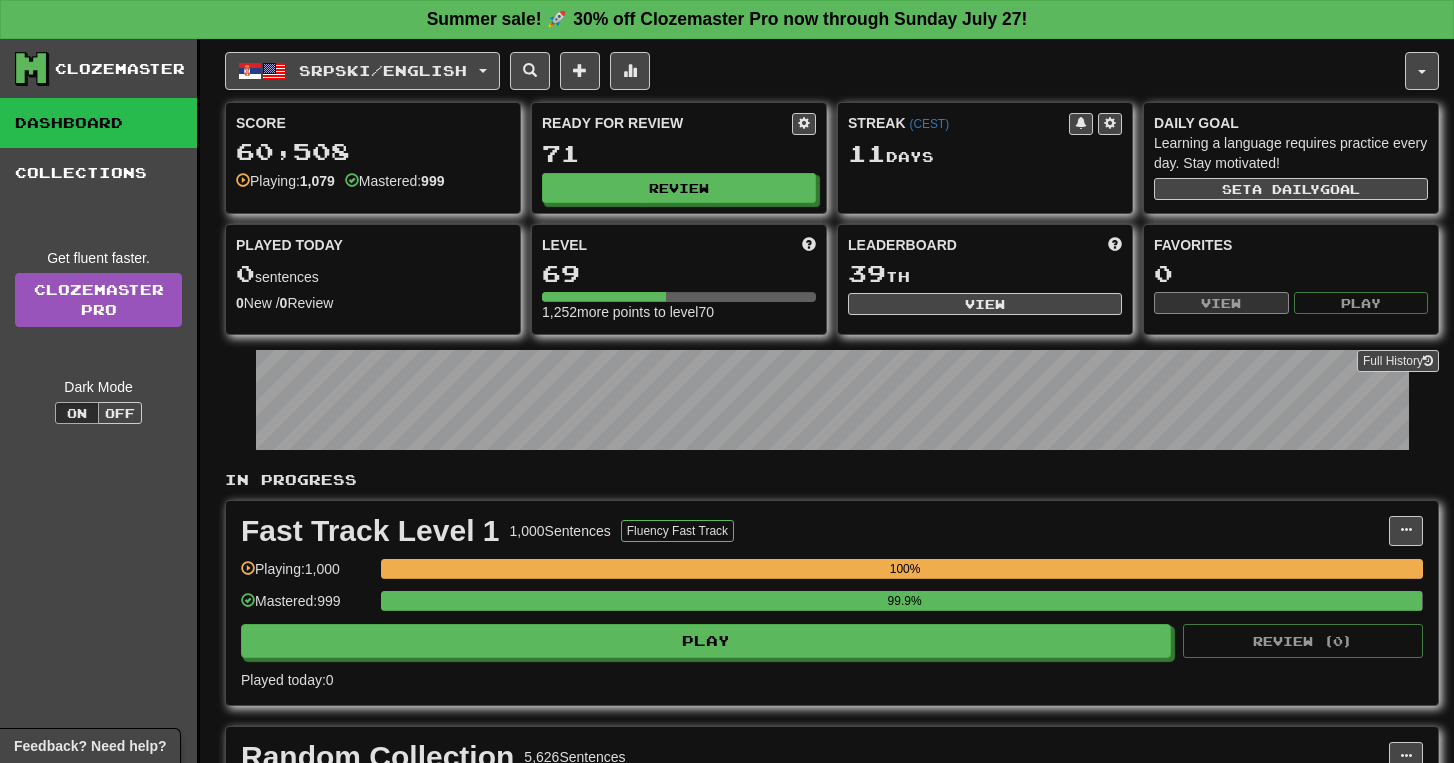 scroll, scrollTop: 0, scrollLeft: 0, axis: both 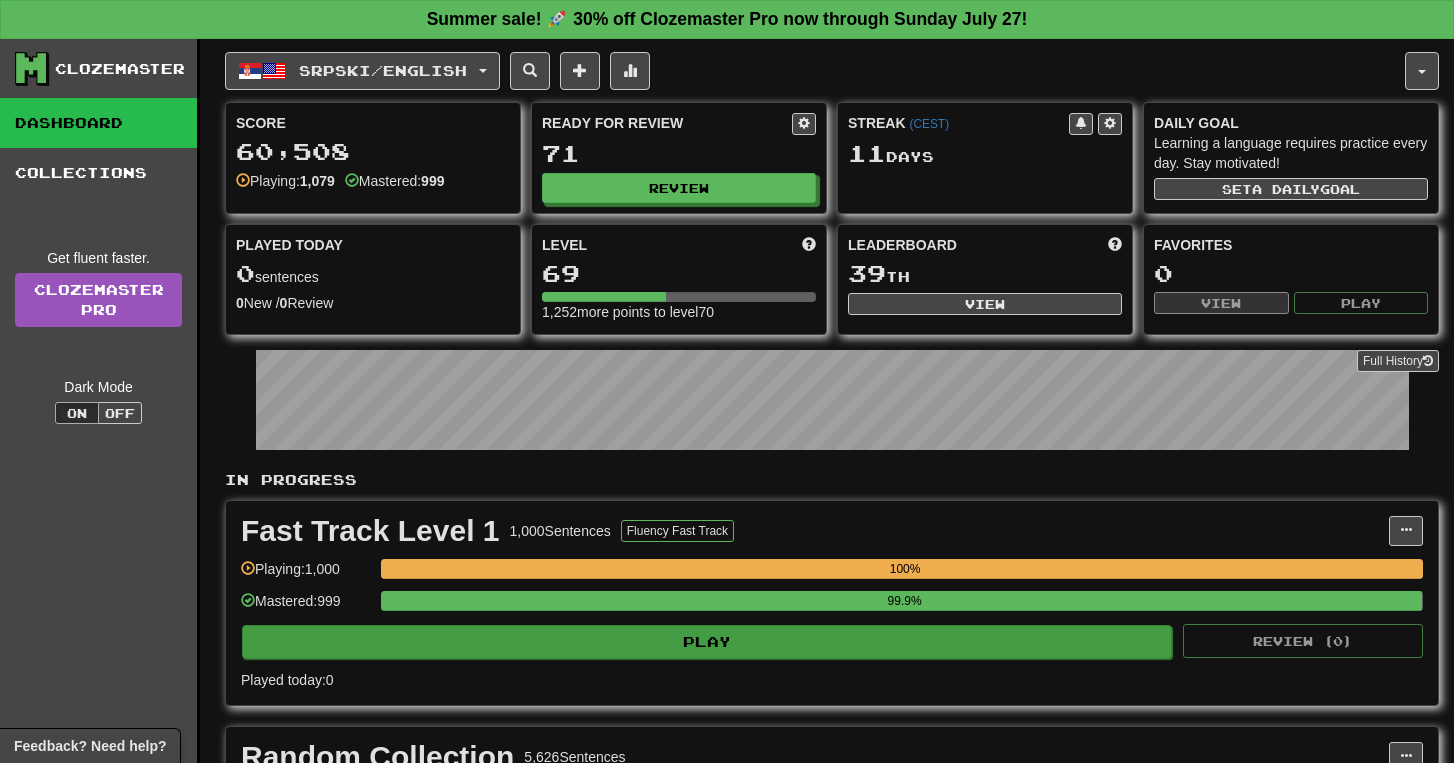 click on "Play" 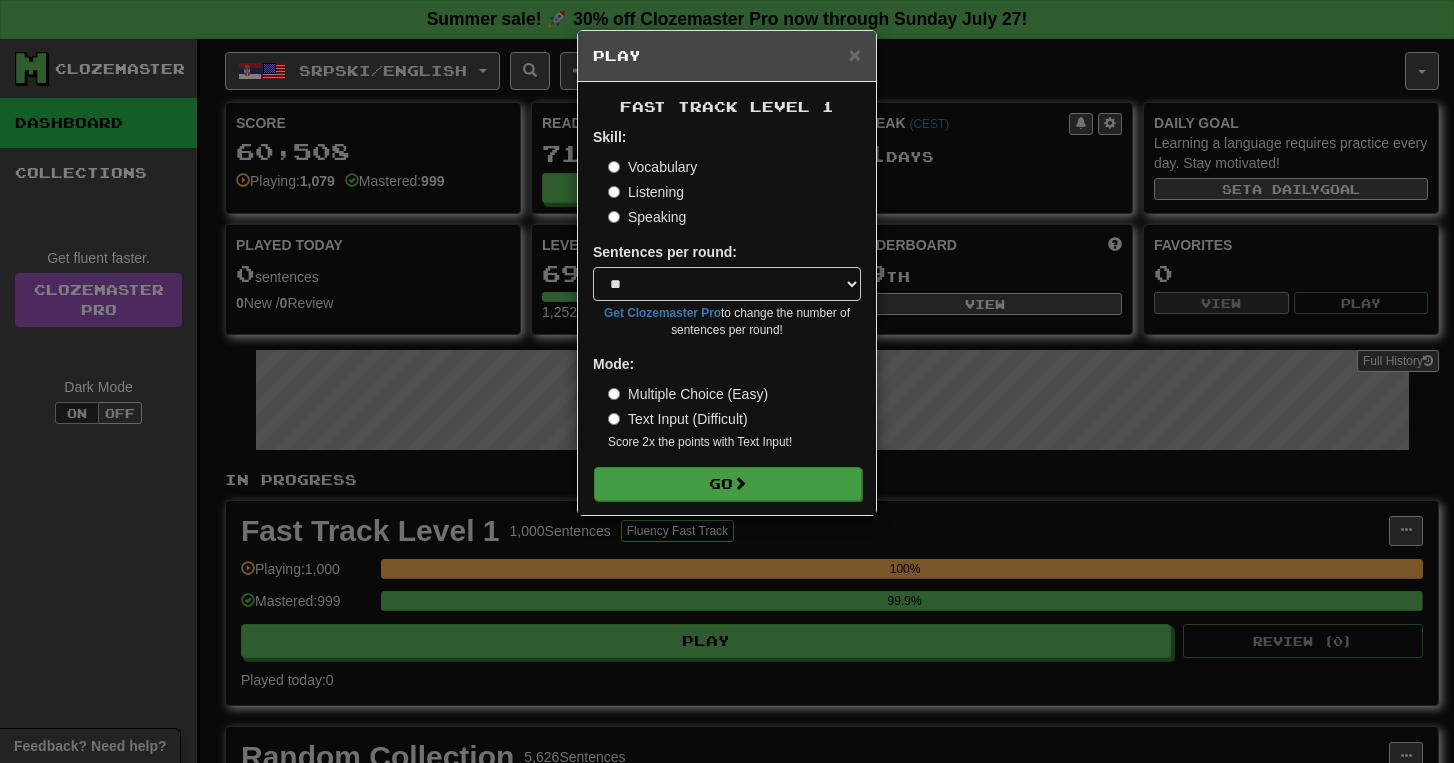 click on "Go" at bounding box center (728, 484) 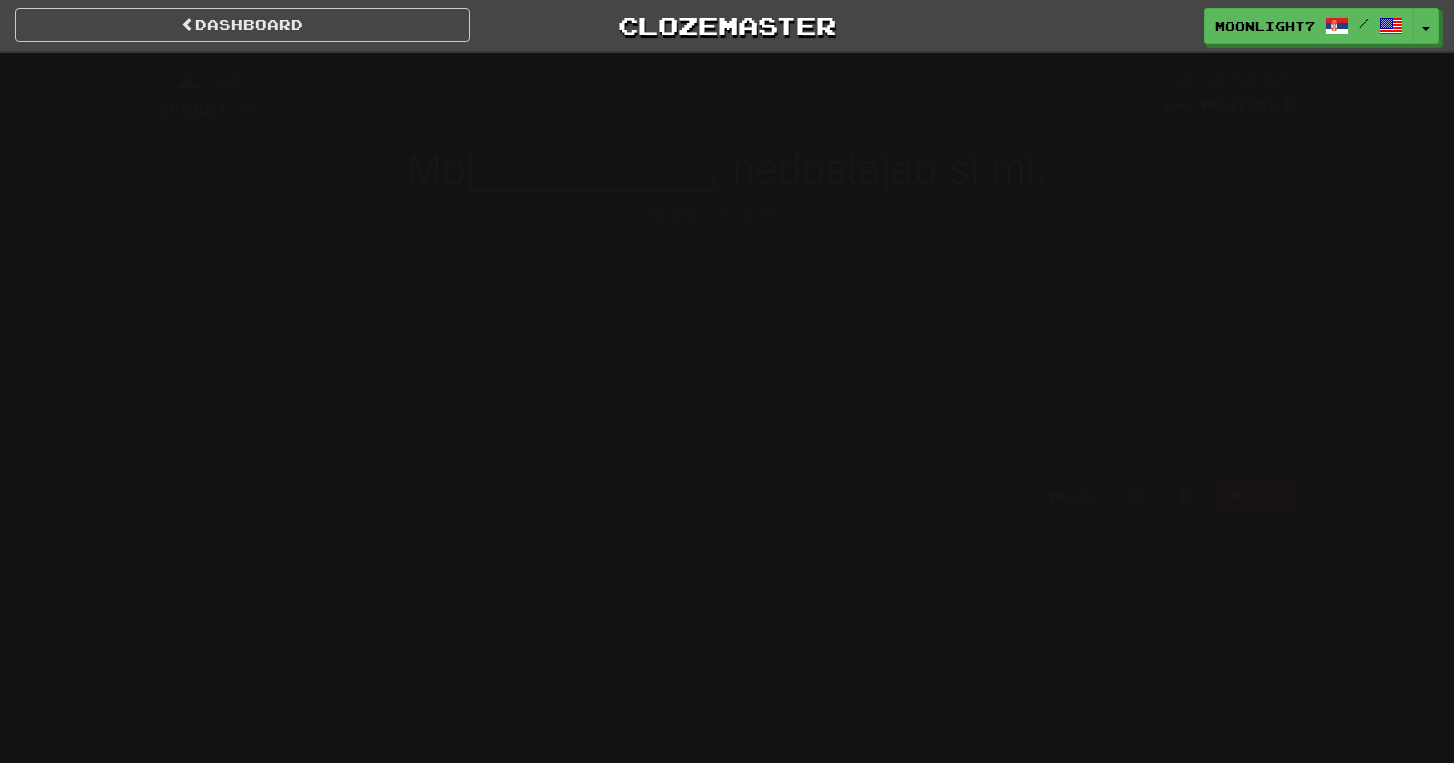 scroll, scrollTop: 0, scrollLeft: 0, axis: both 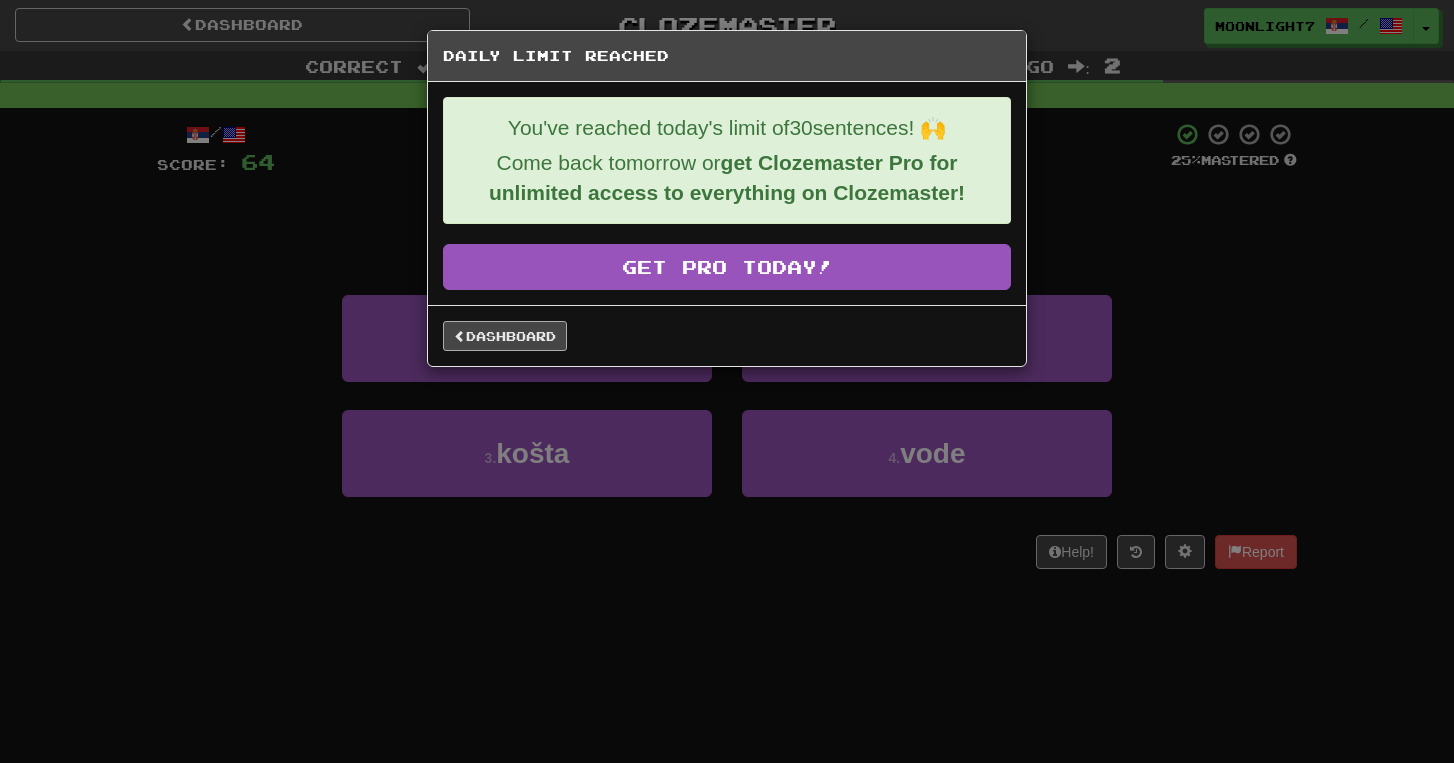 click on "Dashboard" at bounding box center [505, 336] 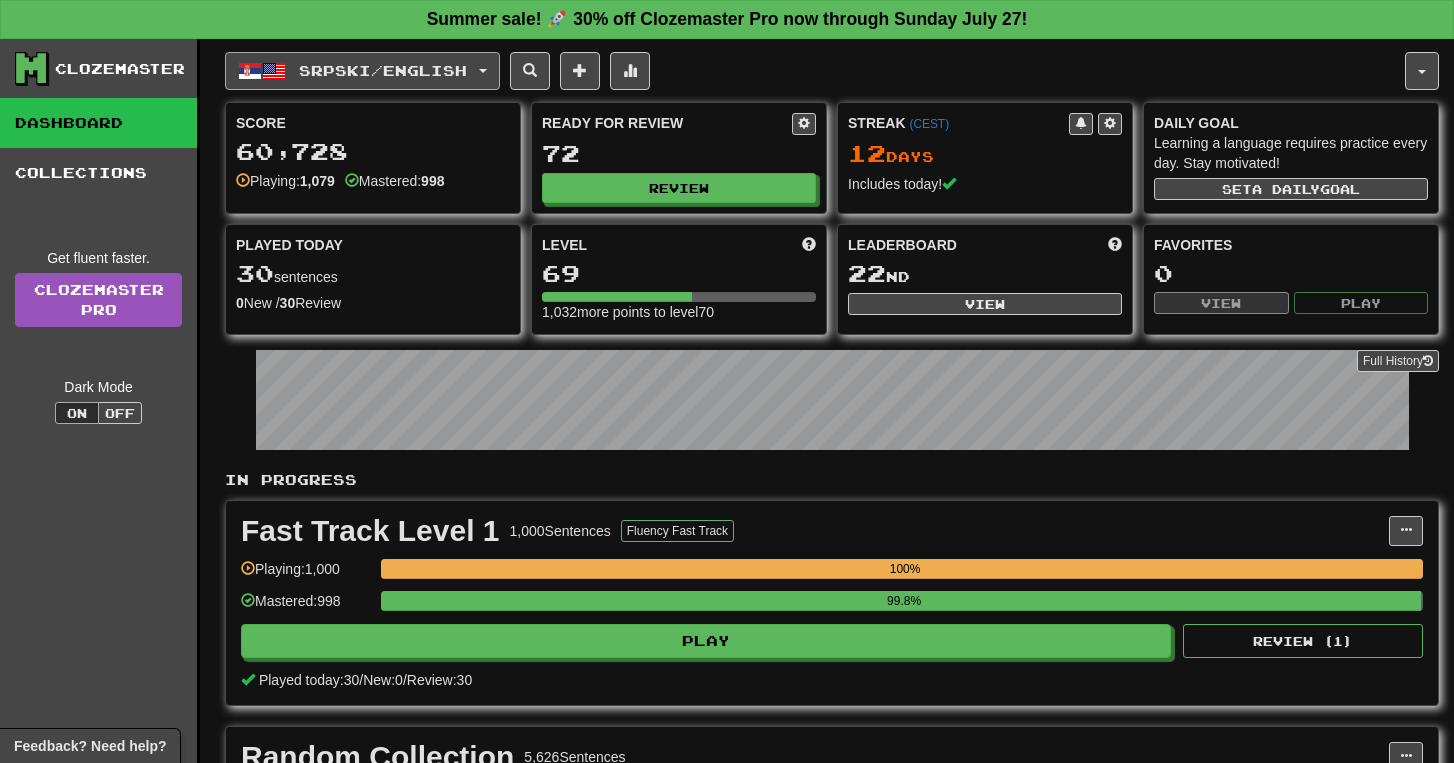 scroll, scrollTop: 0, scrollLeft: 0, axis: both 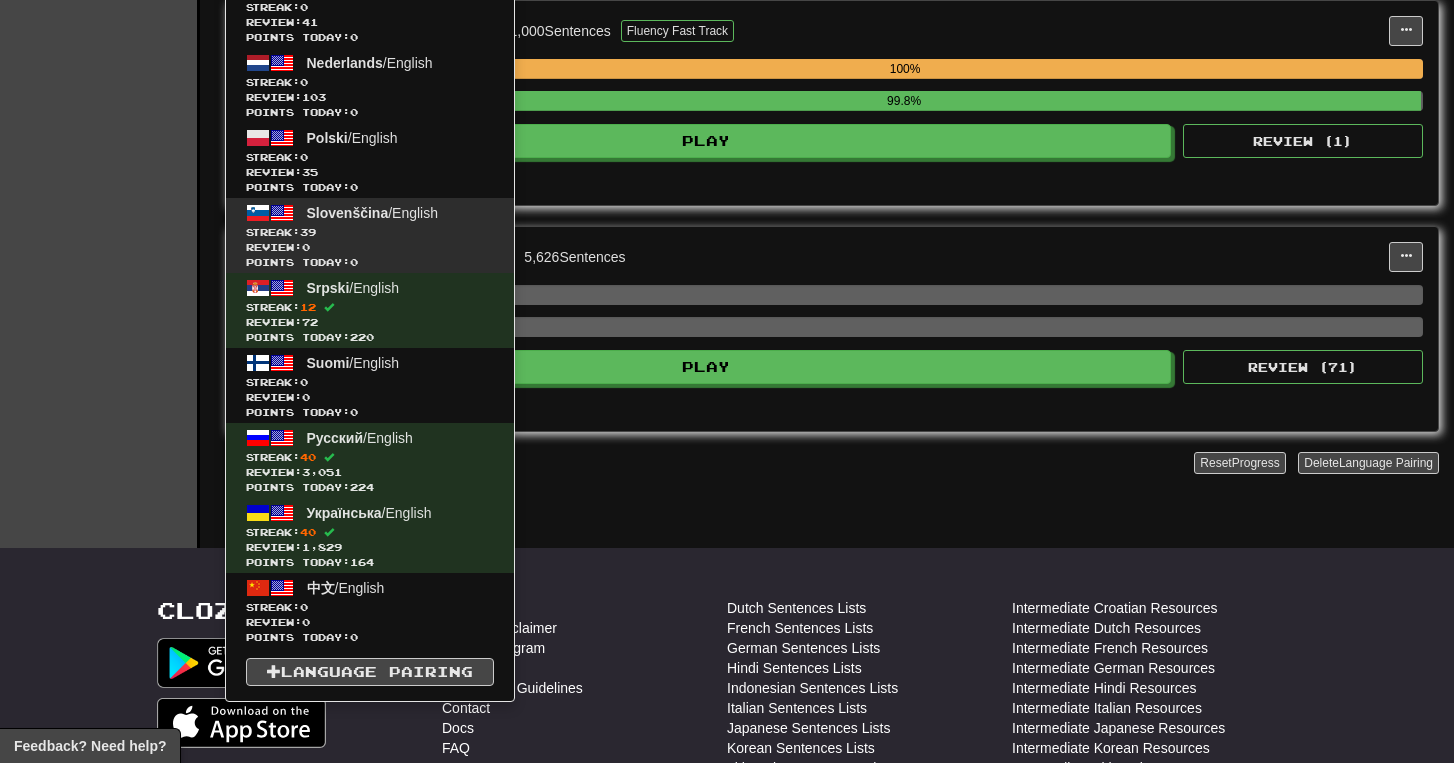 click on "Slovenščina  /  English Streak:  39   Review:  0 Points today:  0" 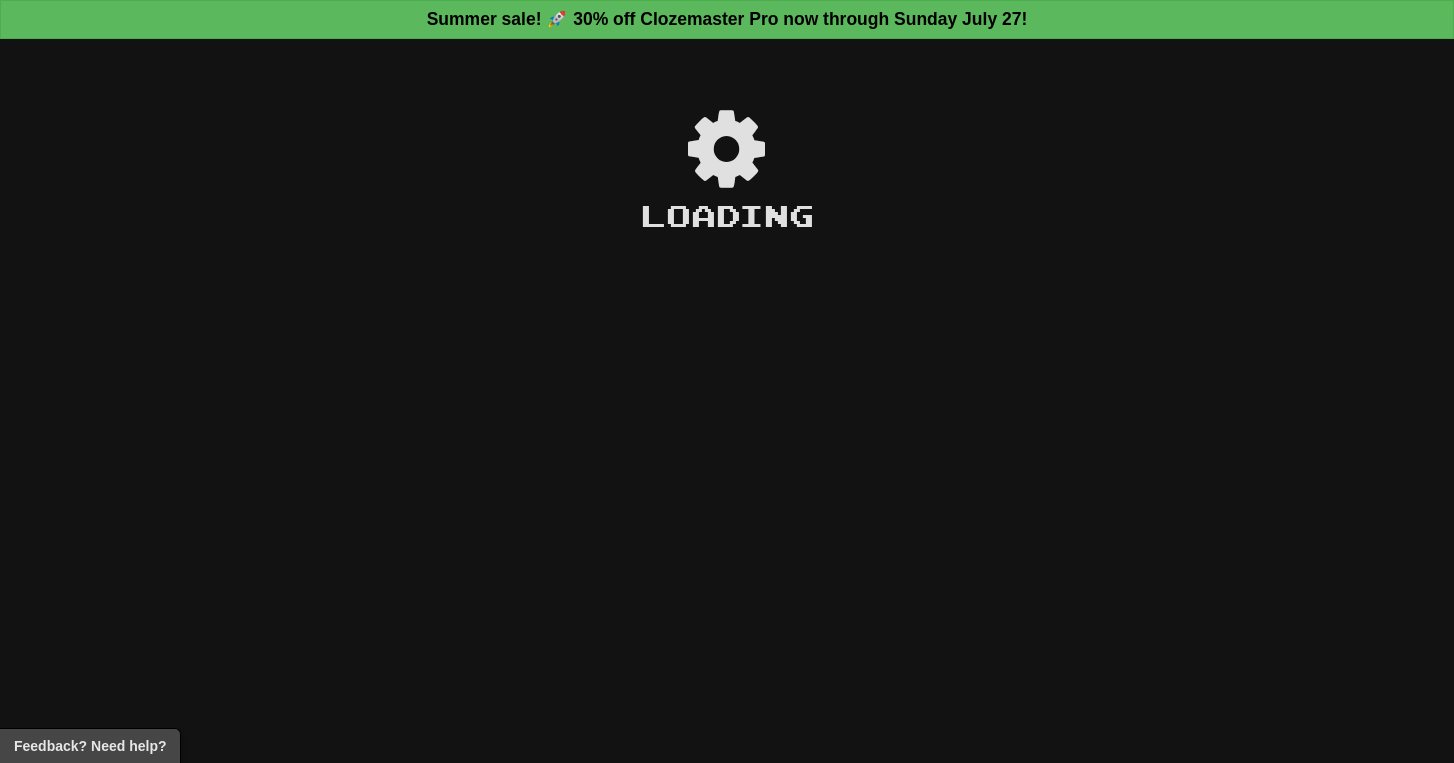 scroll, scrollTop: 0, scrollLeft: 0, axis: both 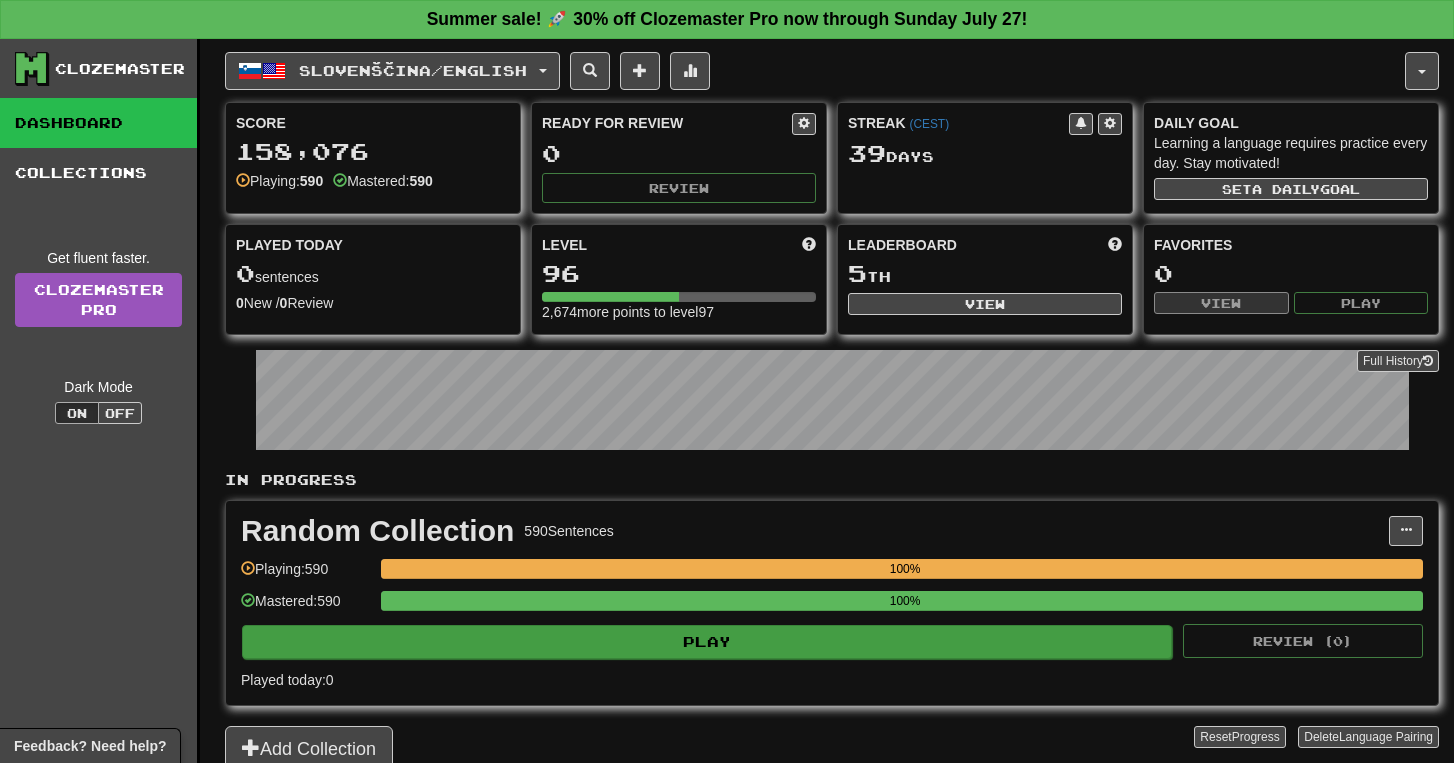 click on "Play" 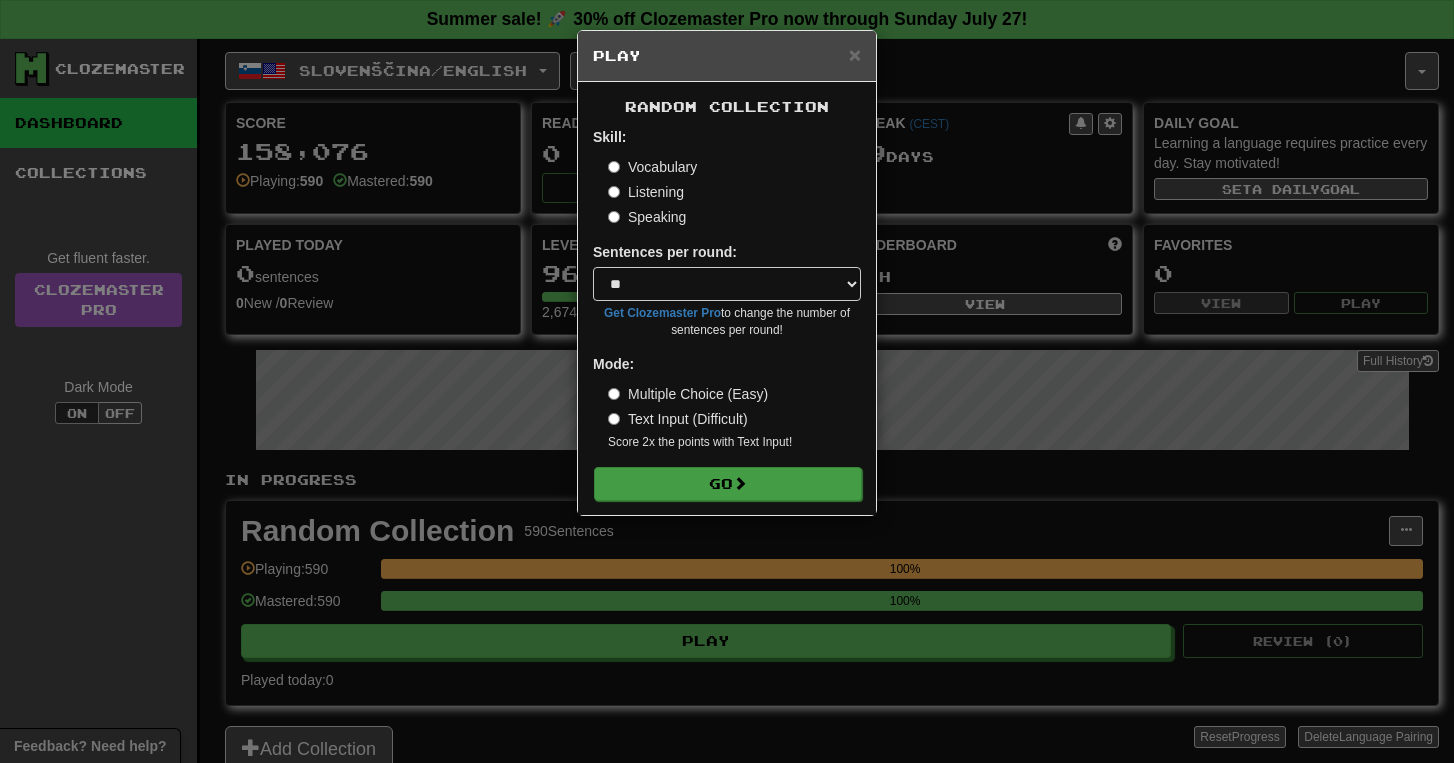 click on "Go" at bounding box center [728, 484] 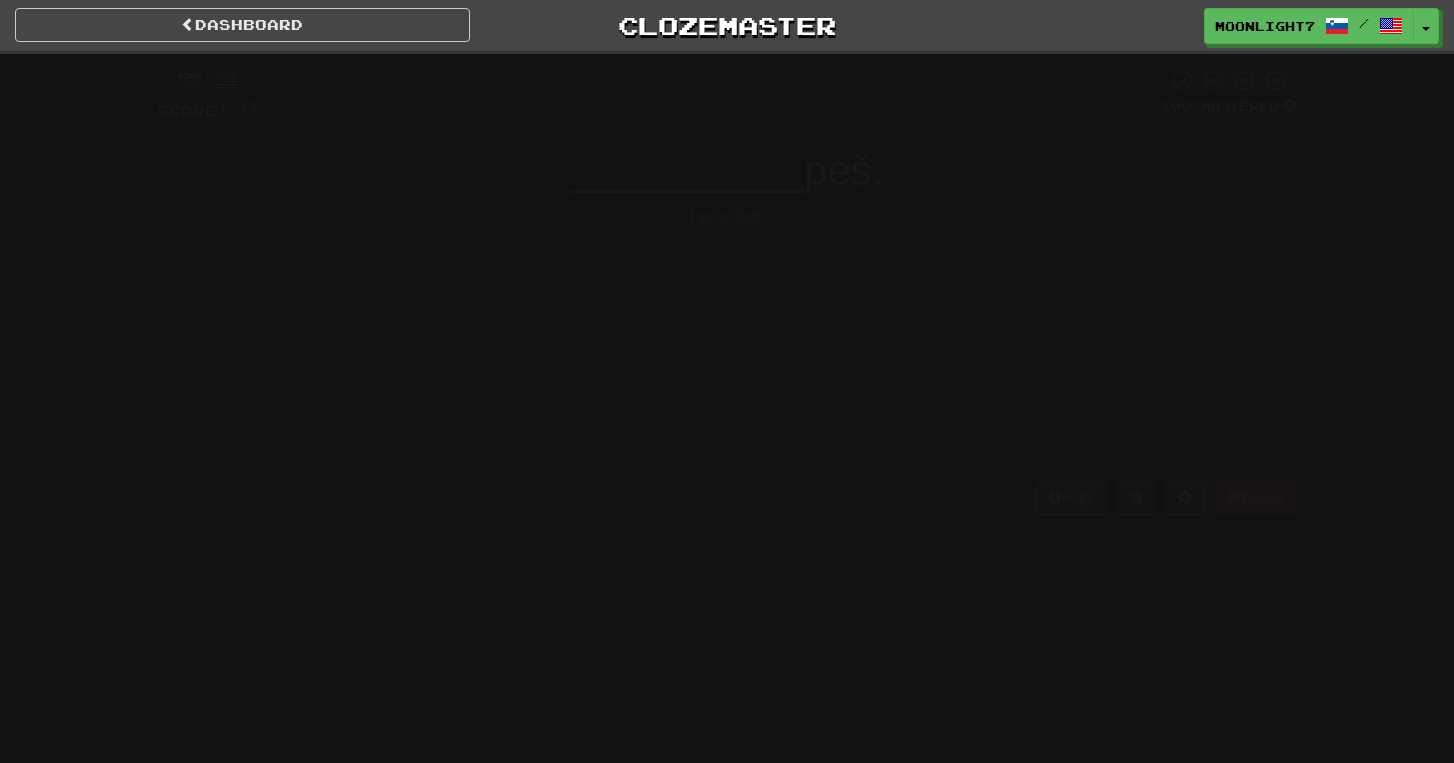scroll, scrollTop: 0, scrollLeft: 0, axis: both 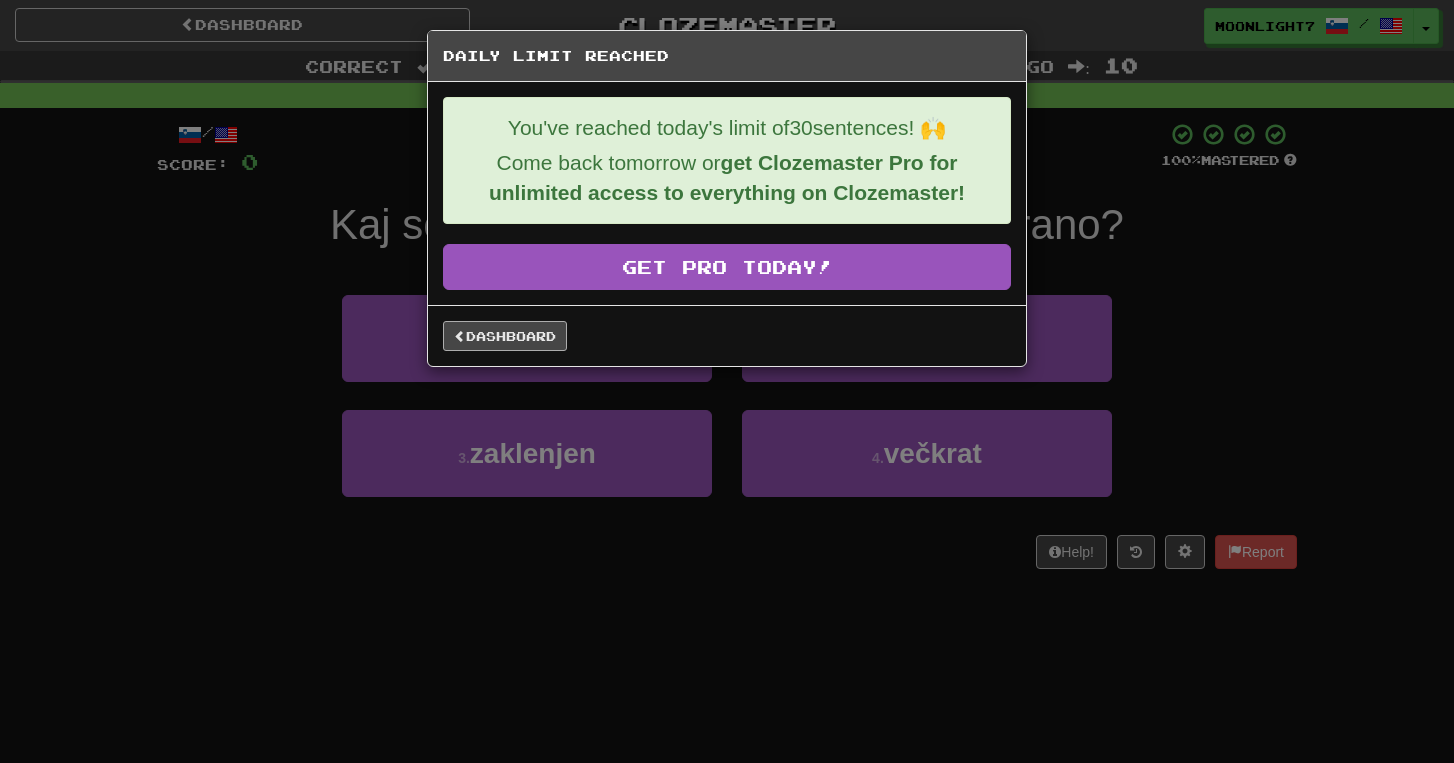 click on "Dashboard" at bounding box center (505, 336) 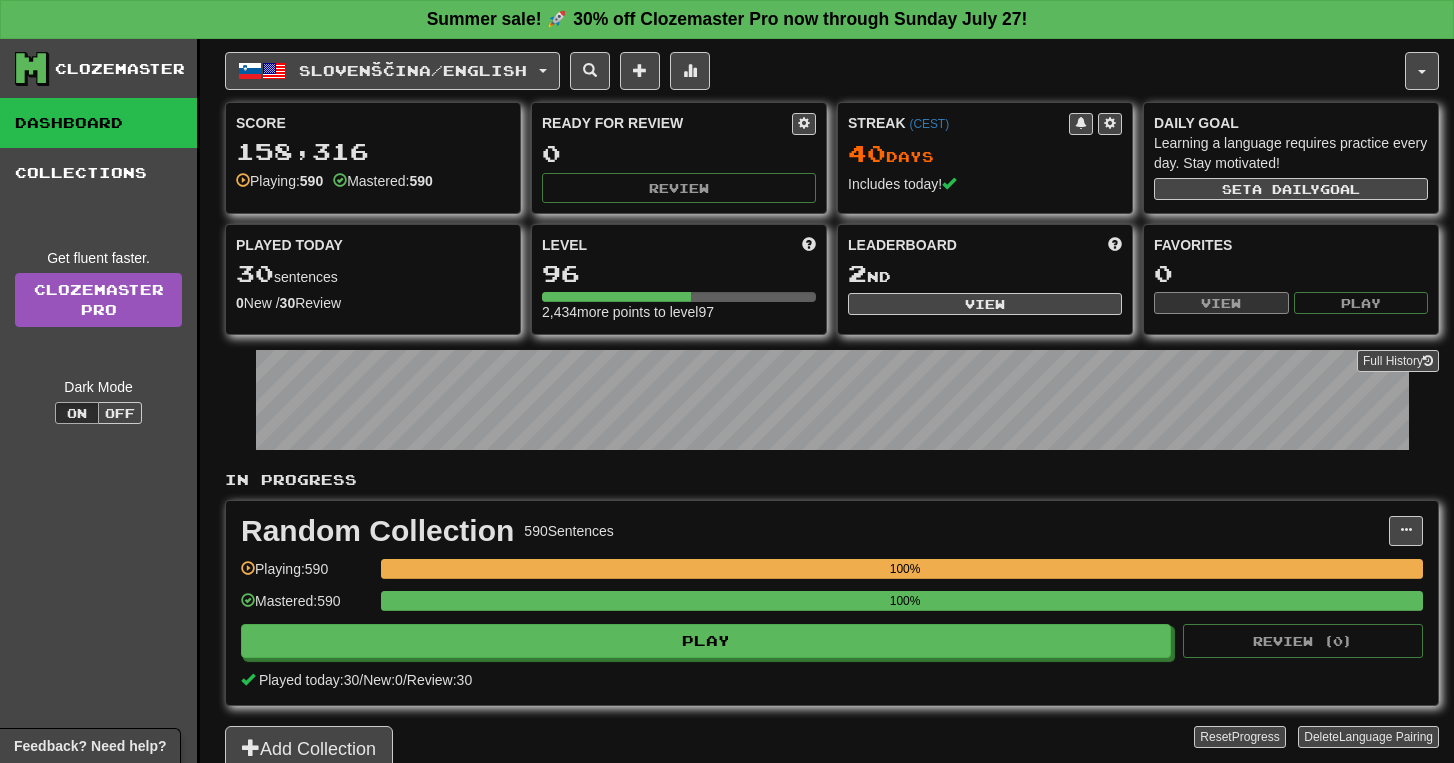 scroll, scrollTop: 0, scrollLeft: 0, axis: both 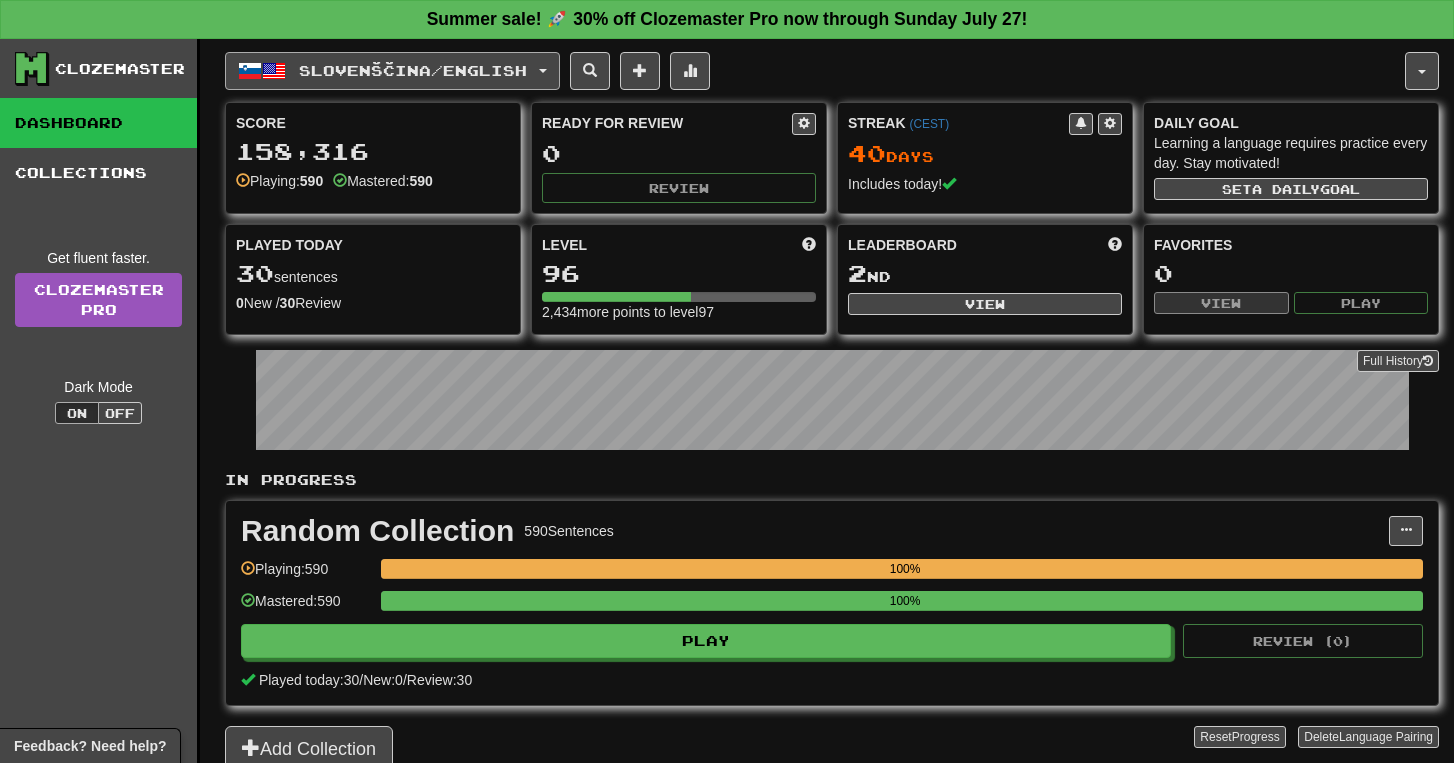 click on "Slovenščina  /  English" 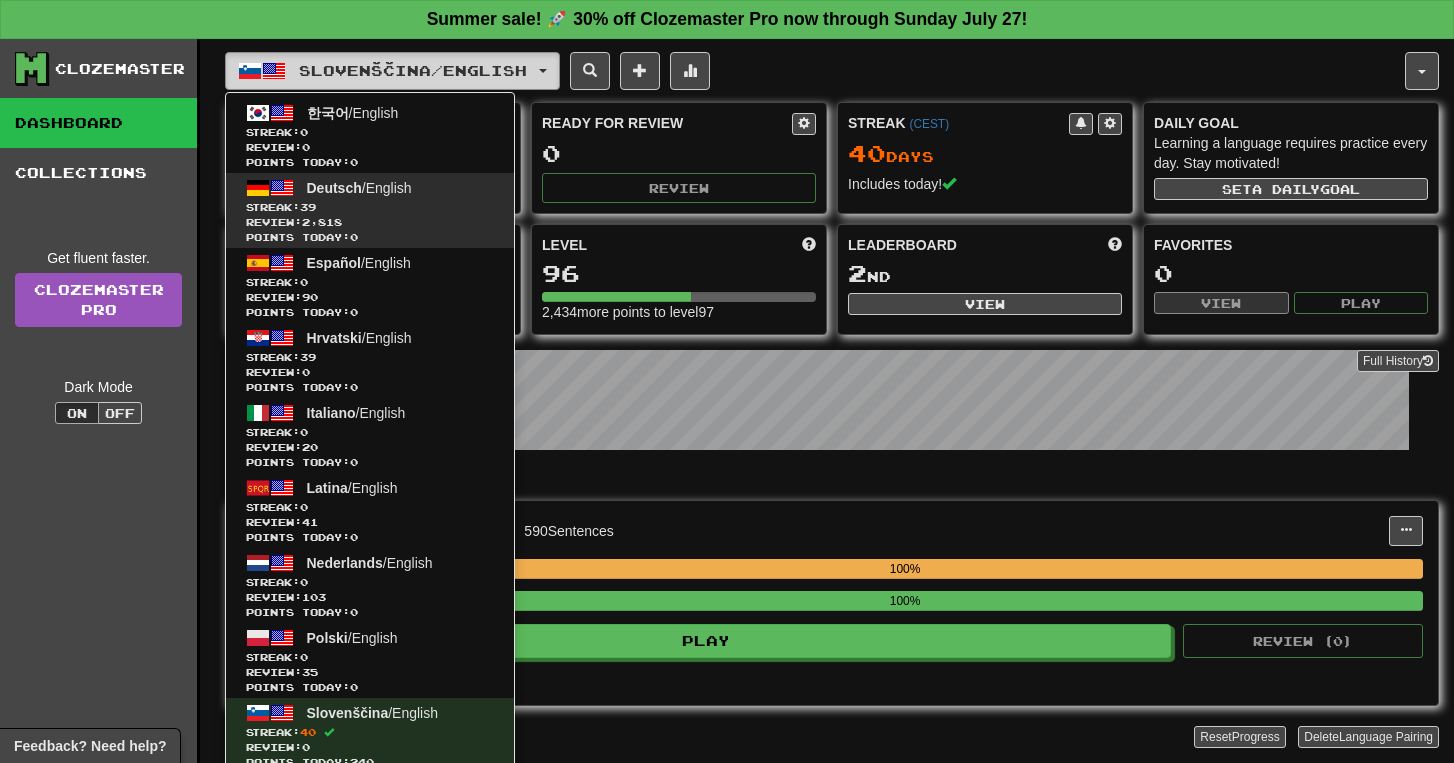 scroll, scrollTop: 0, scrollLeft: 0, axis: both 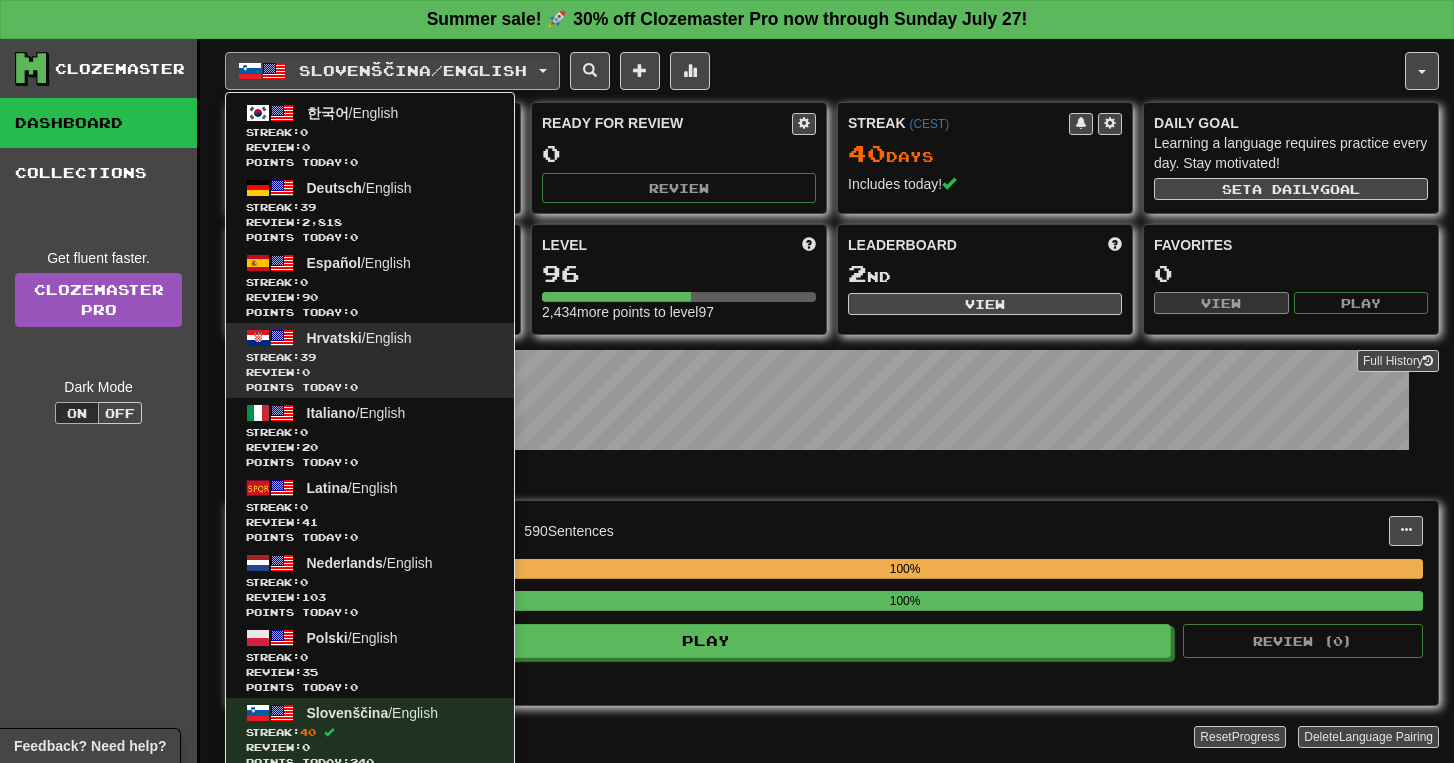 click on "Review:  0" 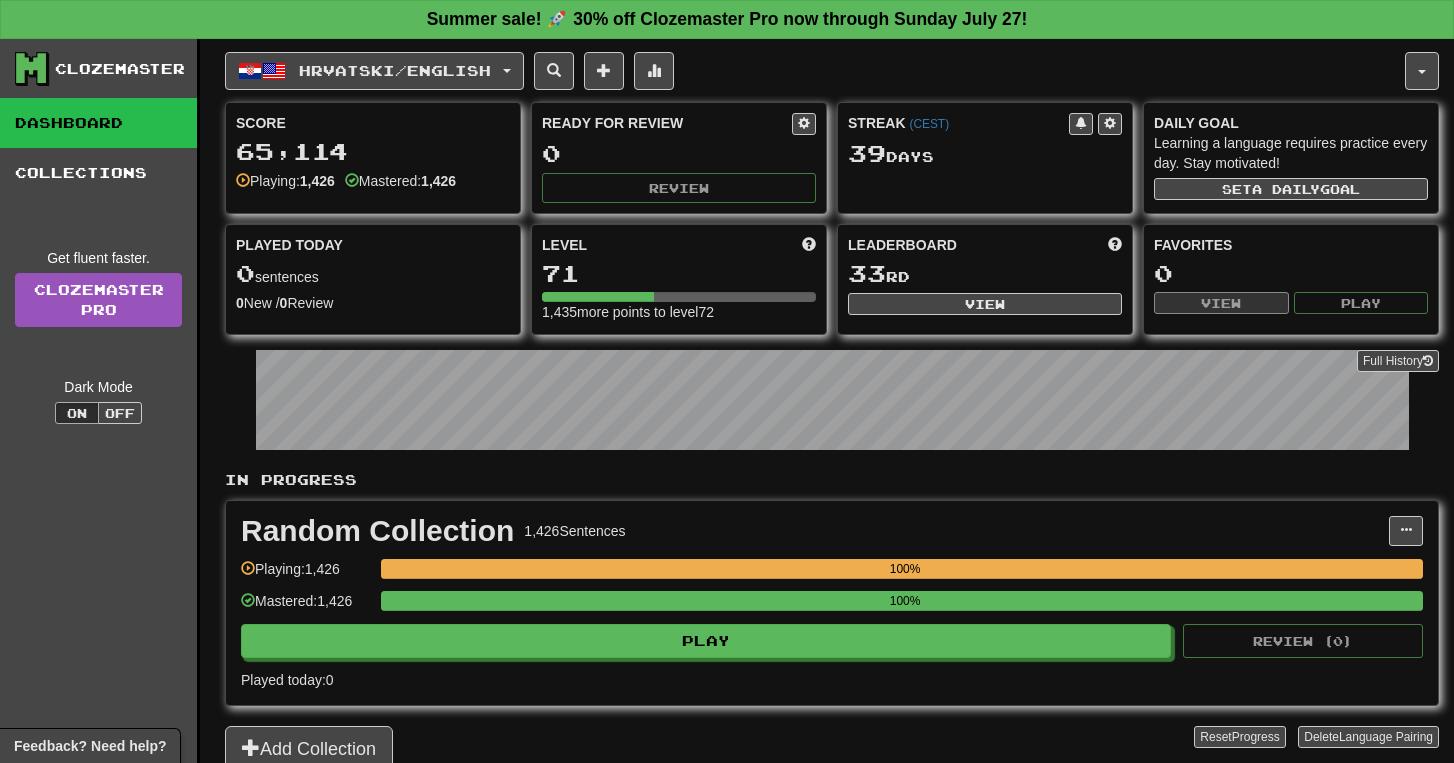 scroll, scrollTop: 0, scrollLeft: 0, axis: both 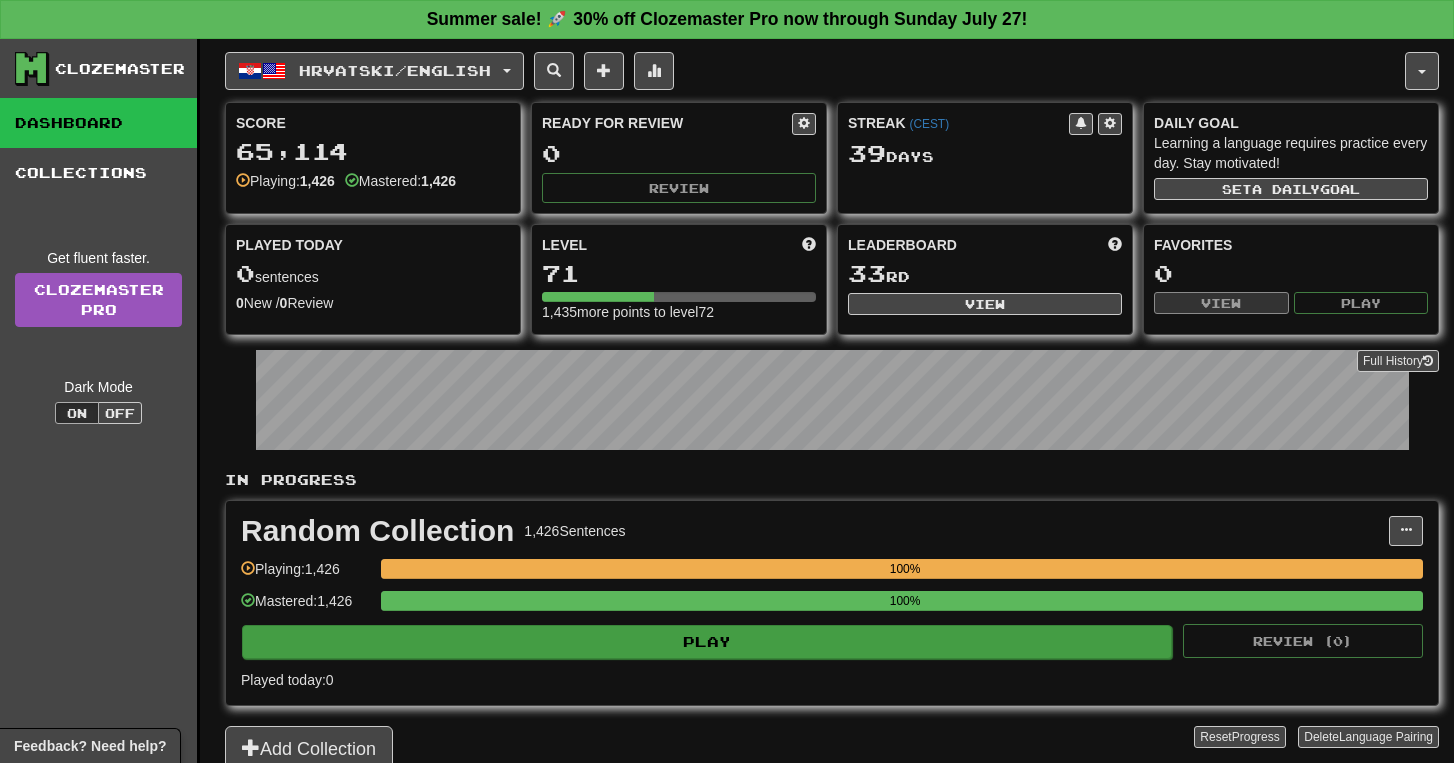 click on "Play" at bounding box center [707, 642] 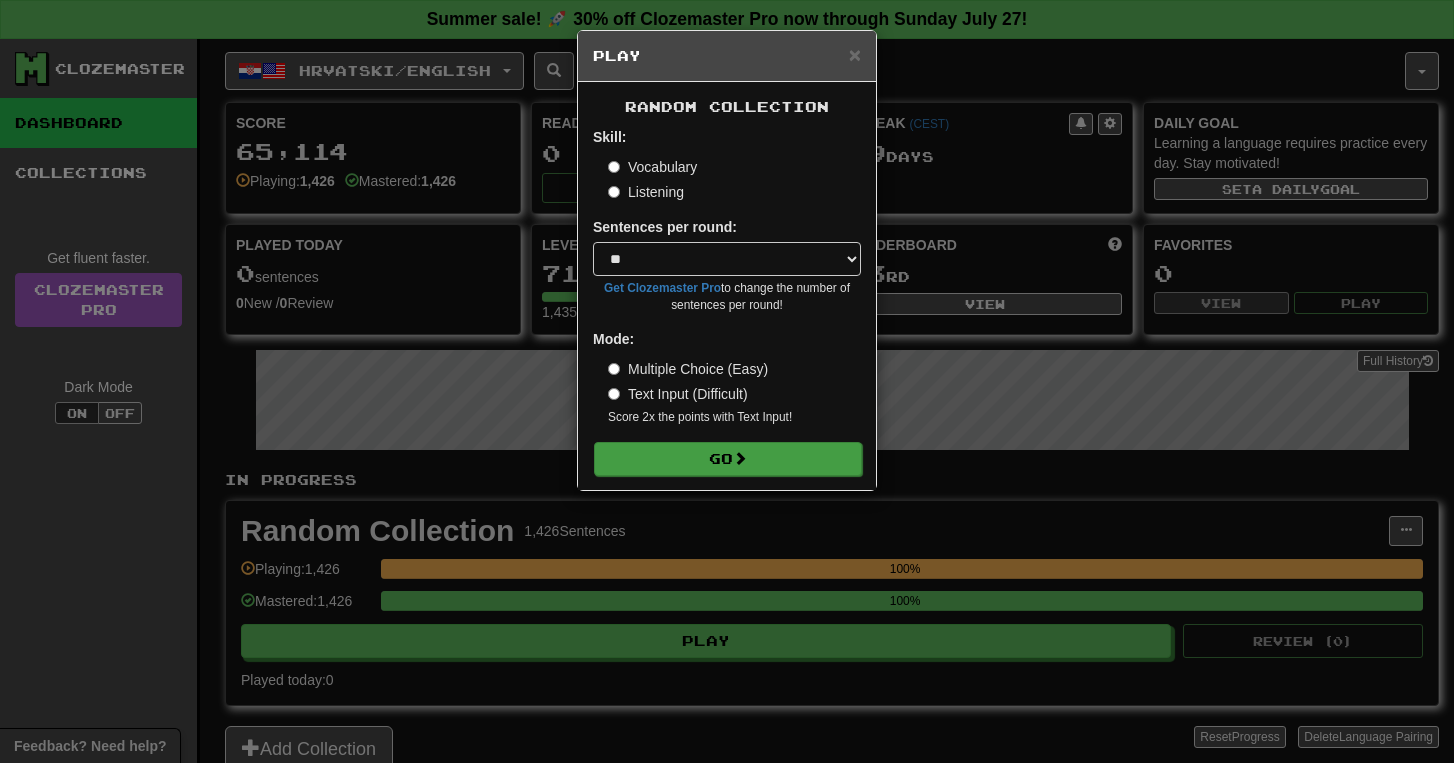 click on "Go" at bounding box center [728, 459] 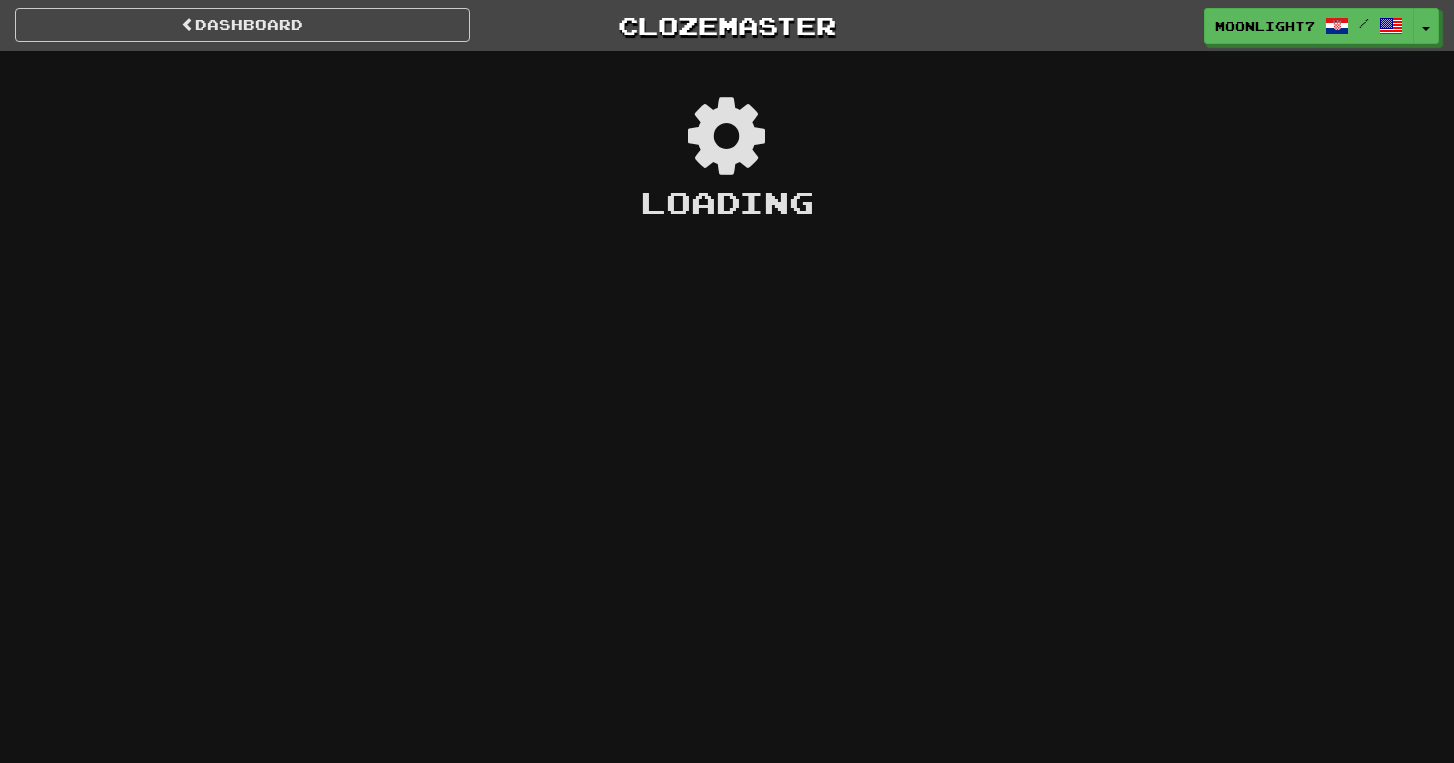 scroll, scrollTop: 0, scrollLeft: 0, axis: both 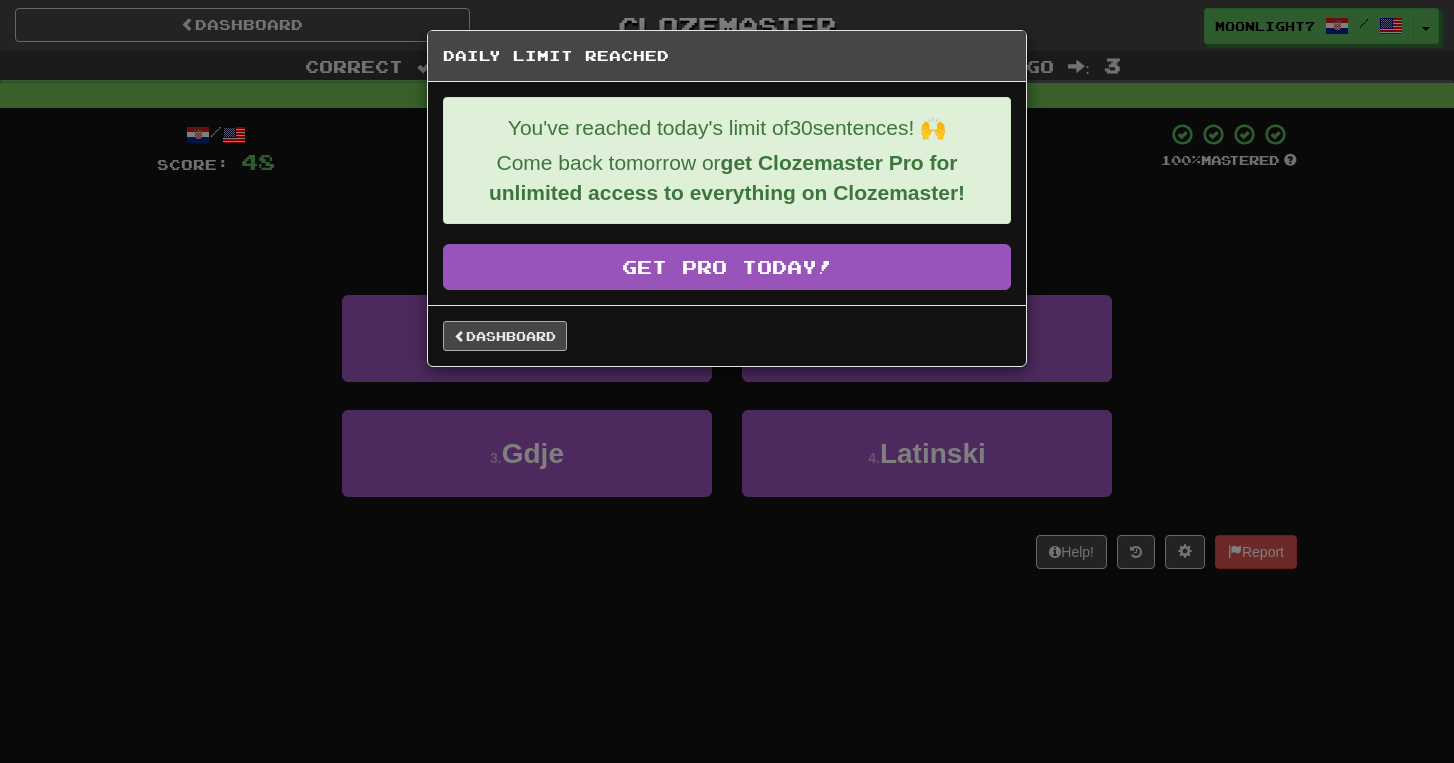 click on "Dashboard" at bounding box center (505, 336) 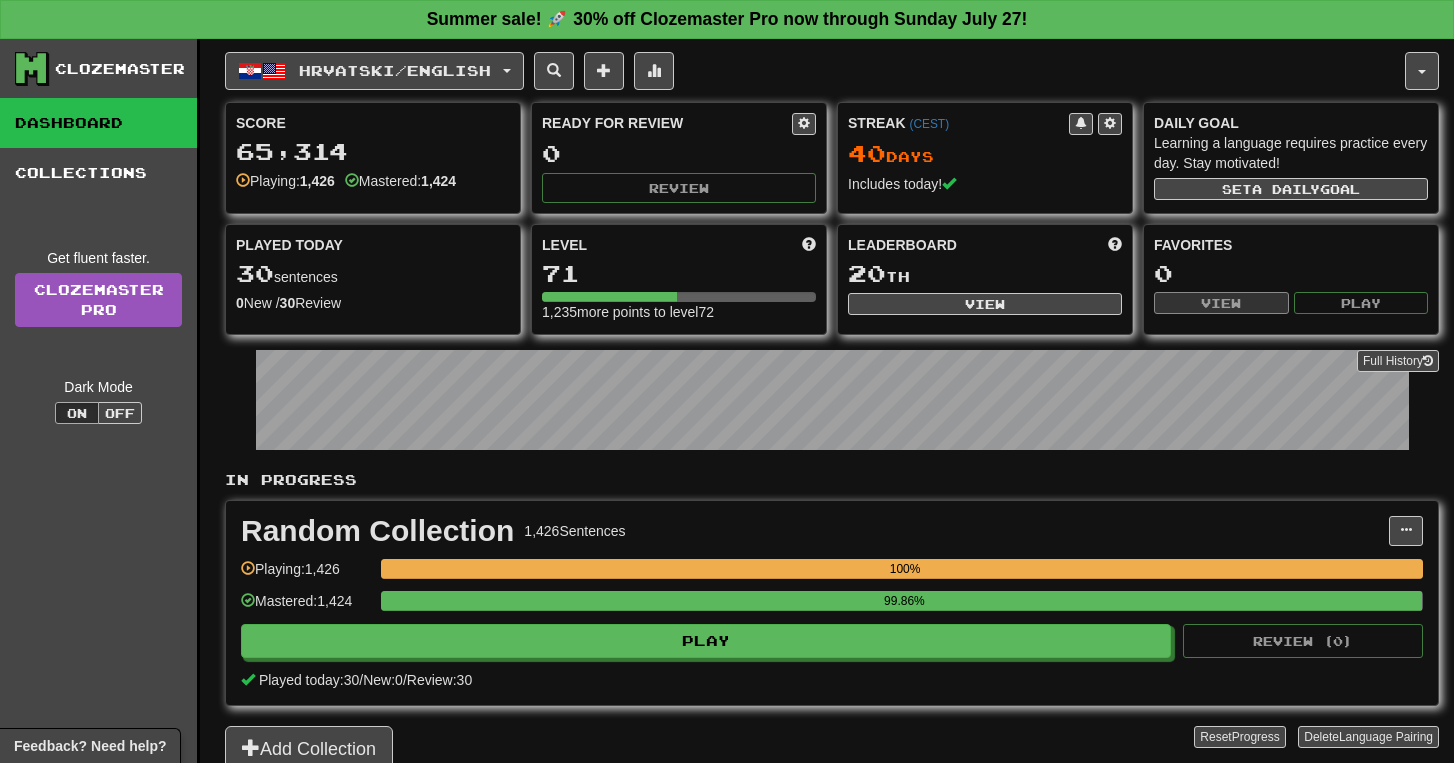 scroll, scrollTop: 0, scrollLeft: 0, axis: both 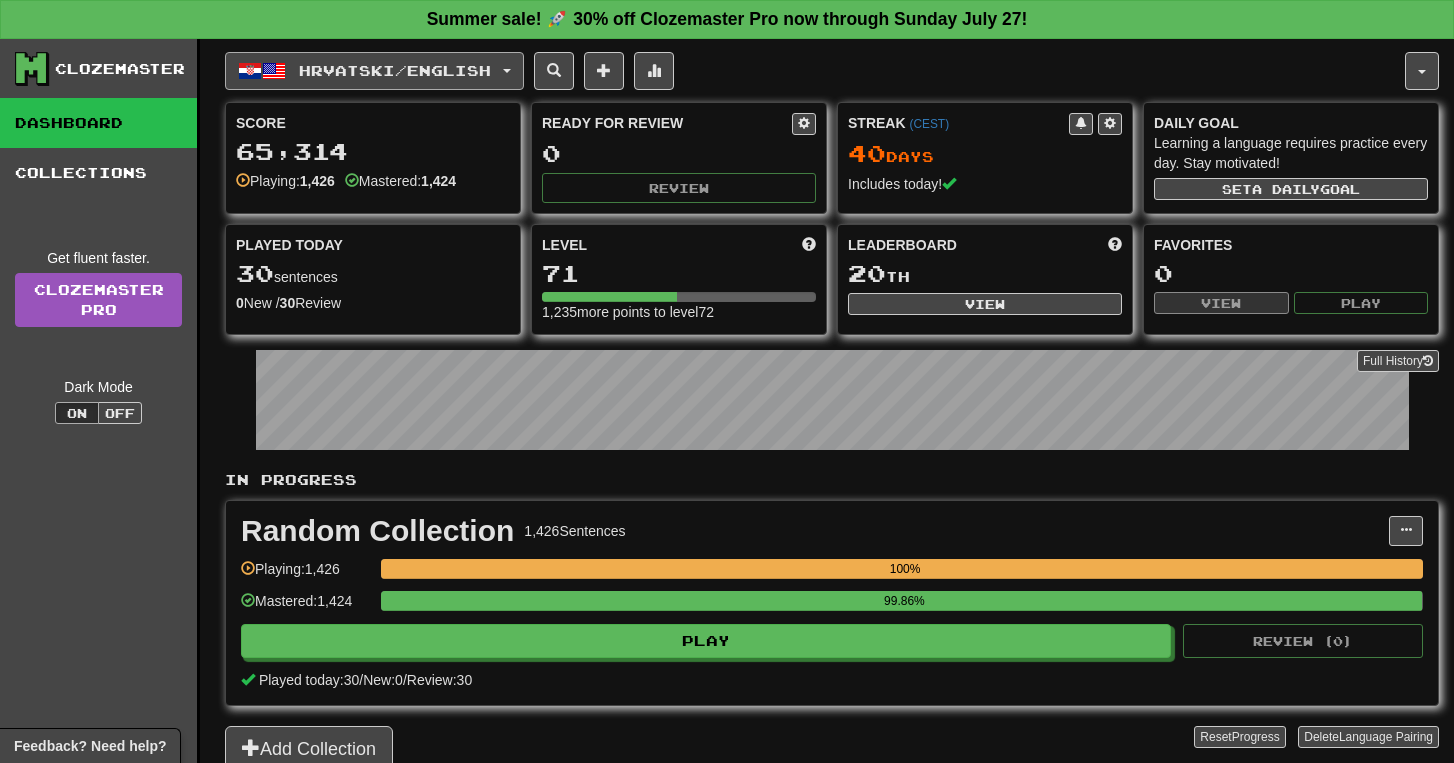 click on "Hrvatski  /  English" 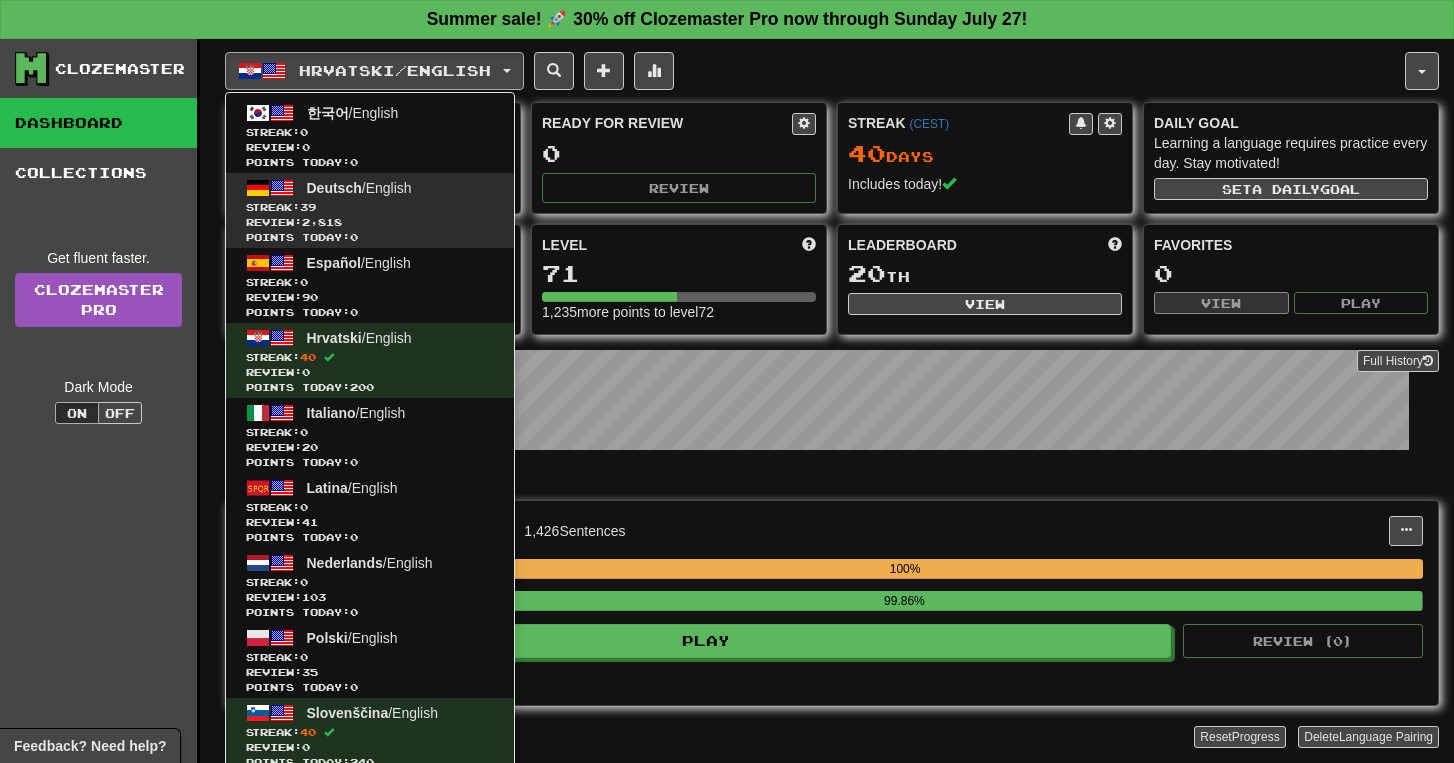 click on "Streak:  39" 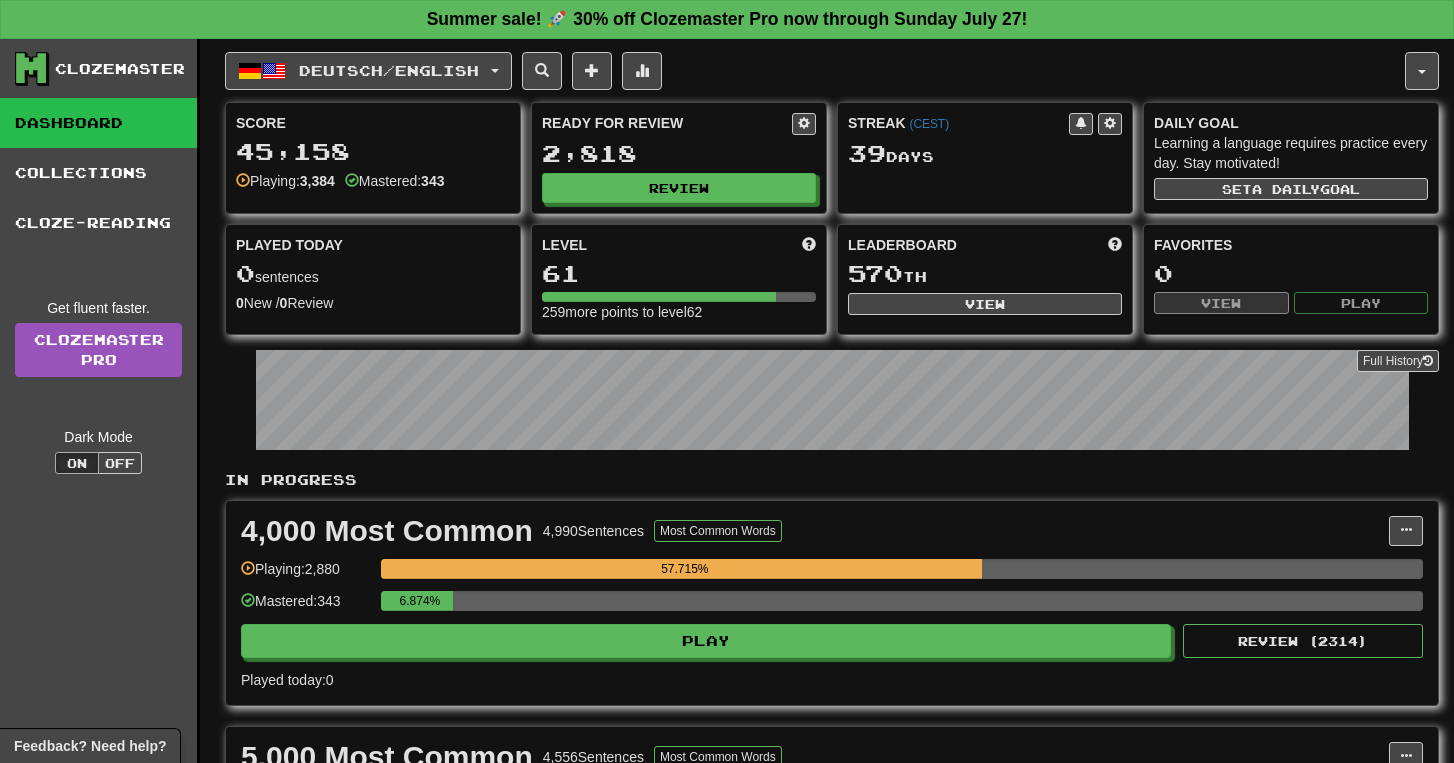 scroll, scrollTop: 0, scrollLeft: 0, axis: both 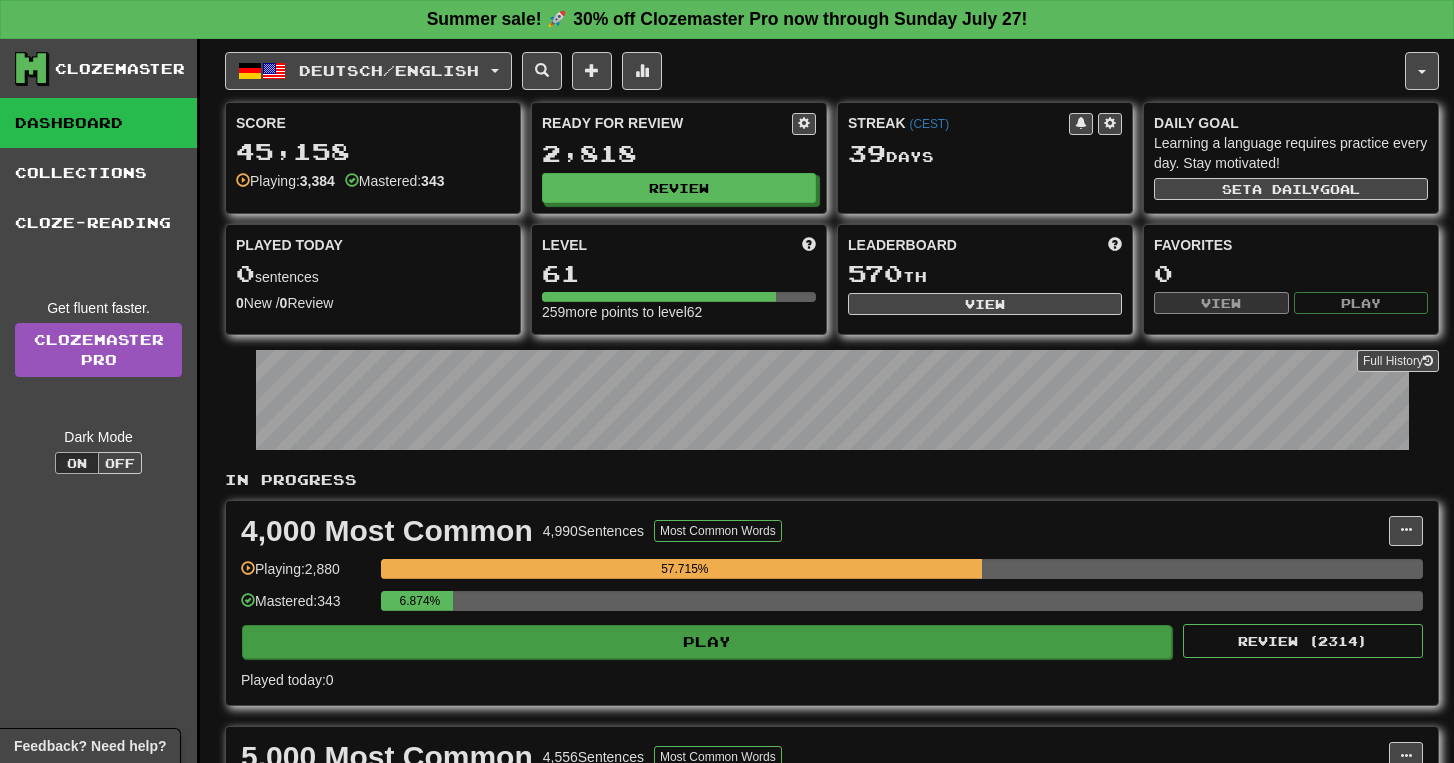 click on "Play" at bounding box center (707, 642) 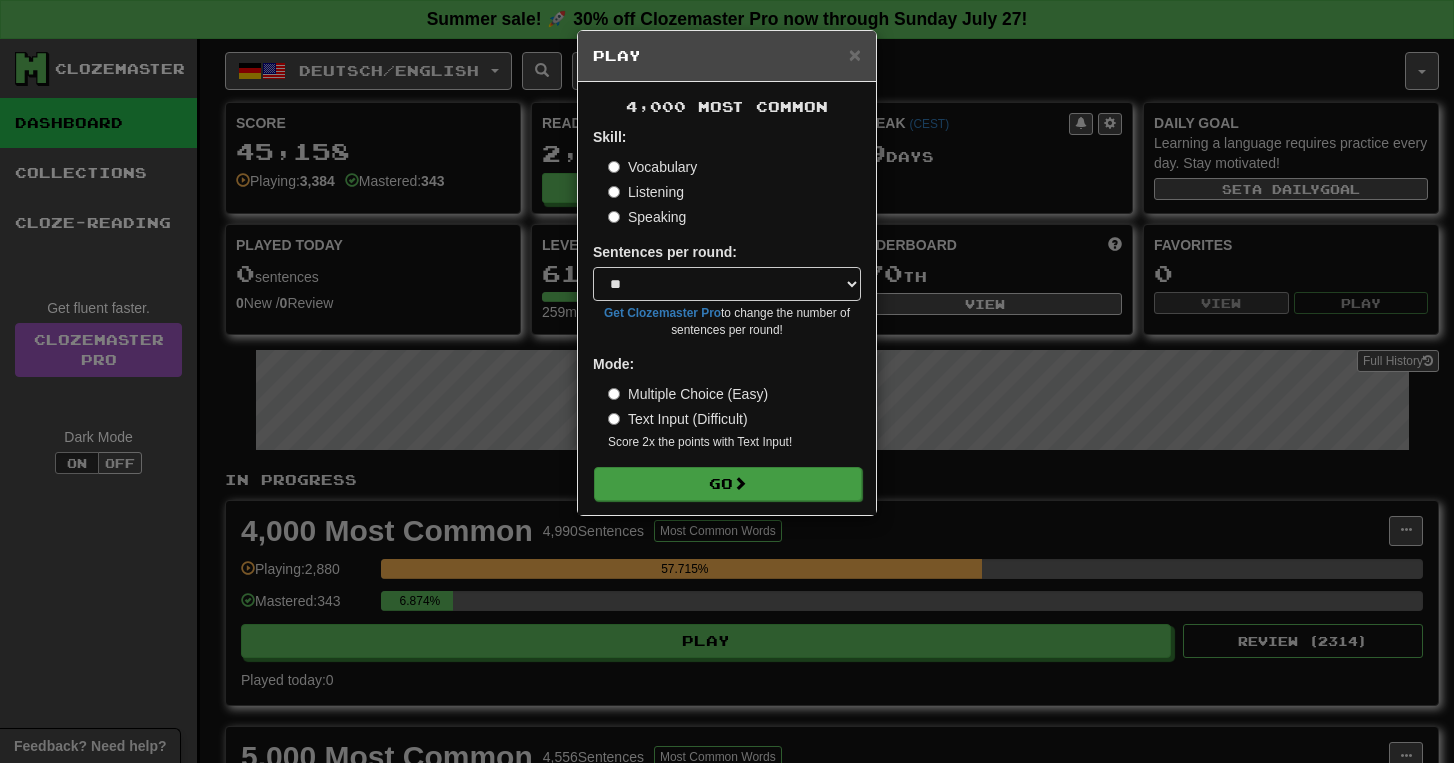 click at bounding box center (740, 483) 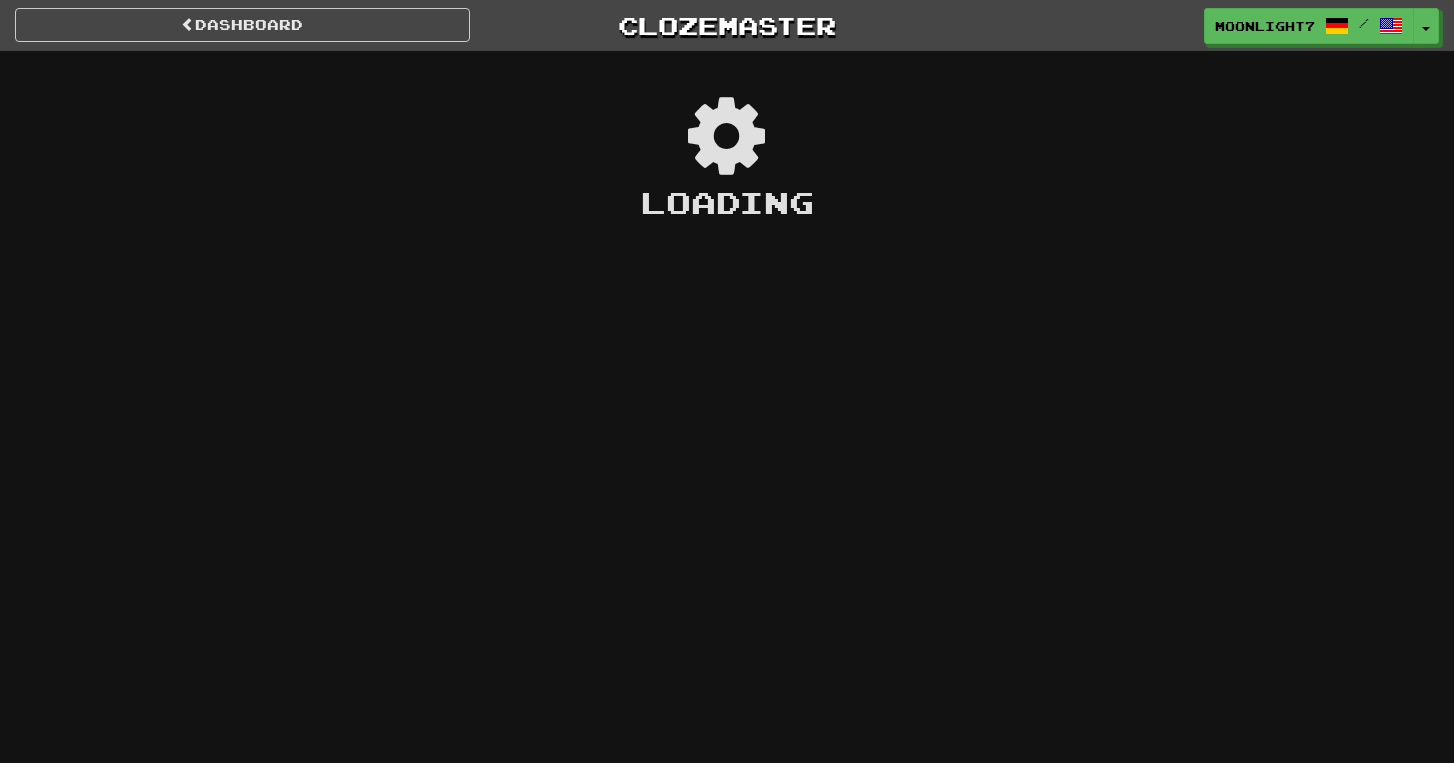 scroll, scrollTop: 0, scrollLeft: 0, axis: both 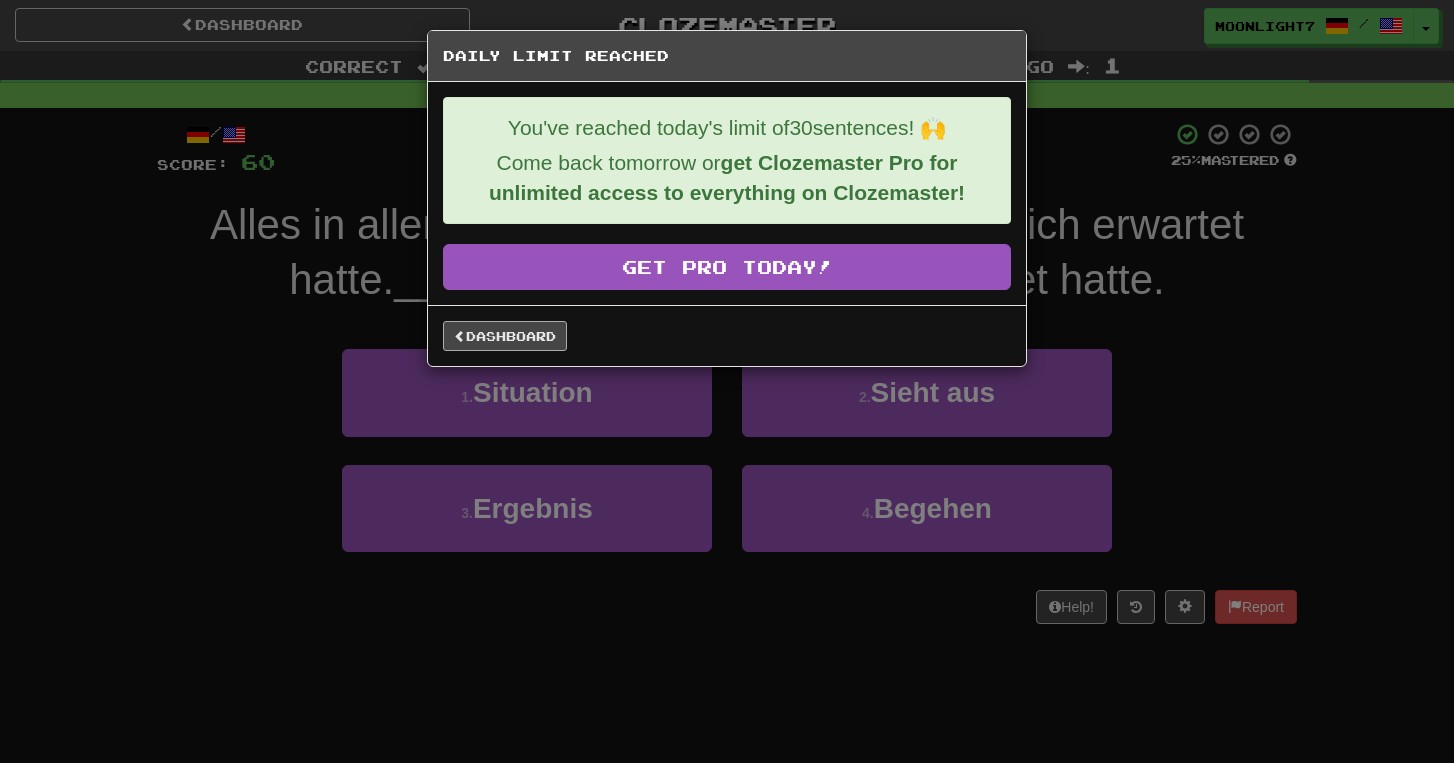click on "Dashboard" at bounding box center (505, 336) 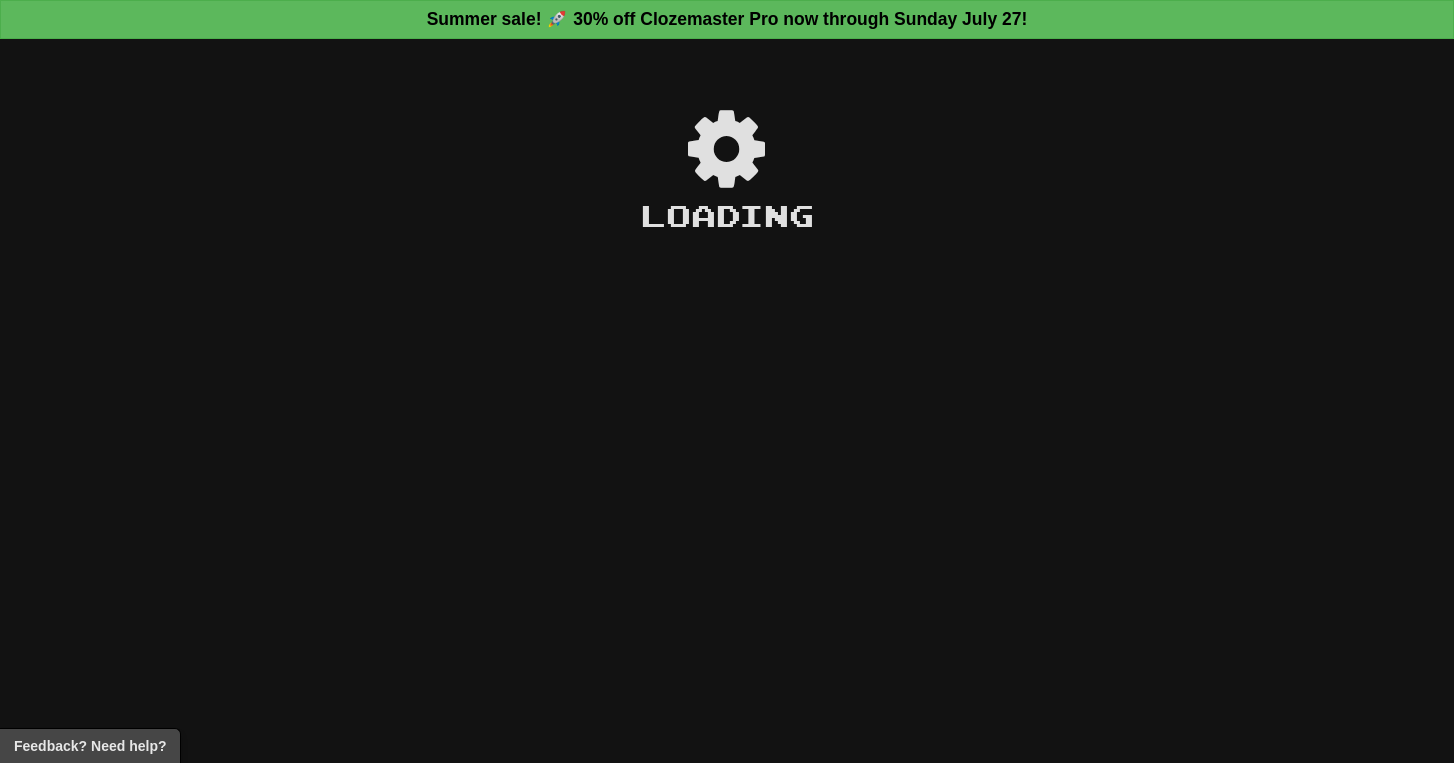 scroll, scrollTop: 0, scrollLeft: 0, axis: both 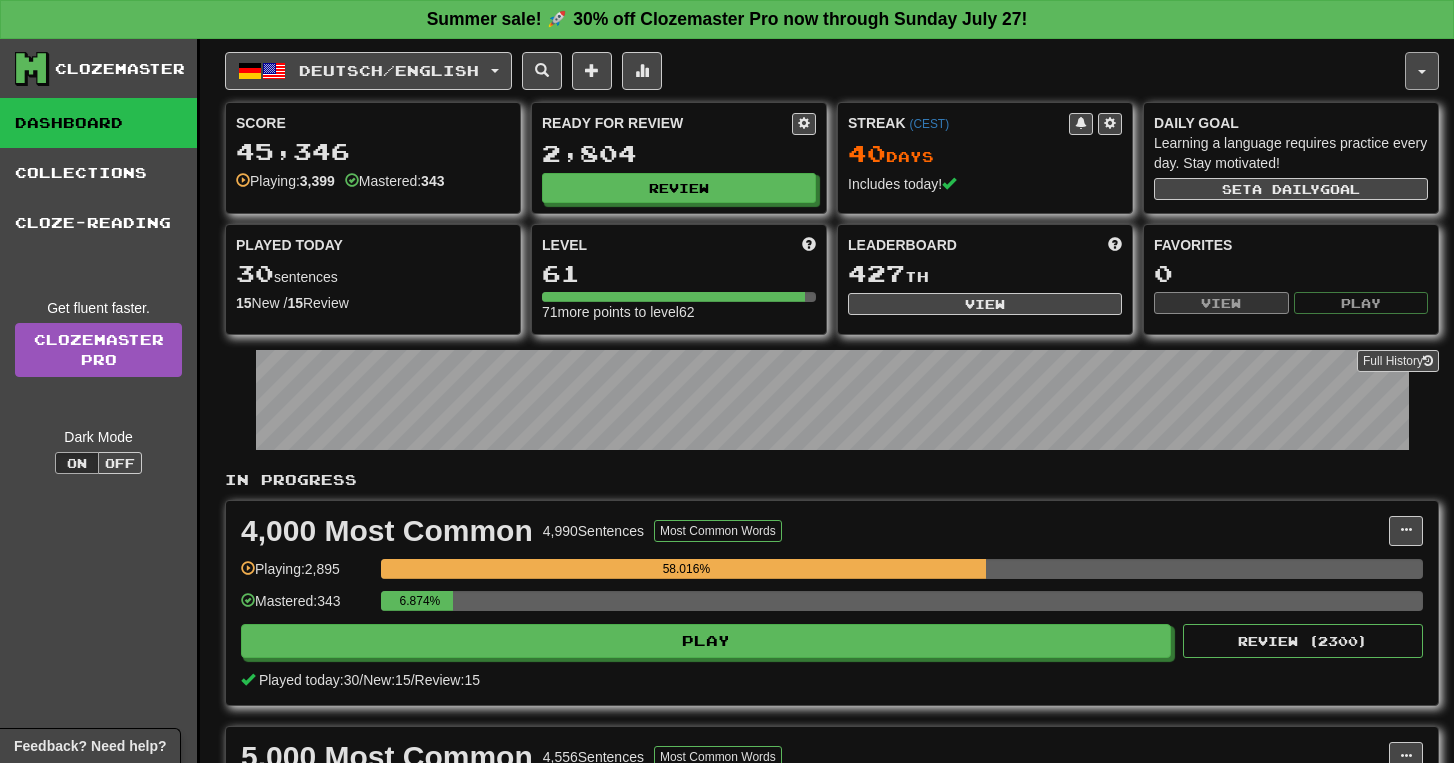 click at bounding box center (1422, 71) 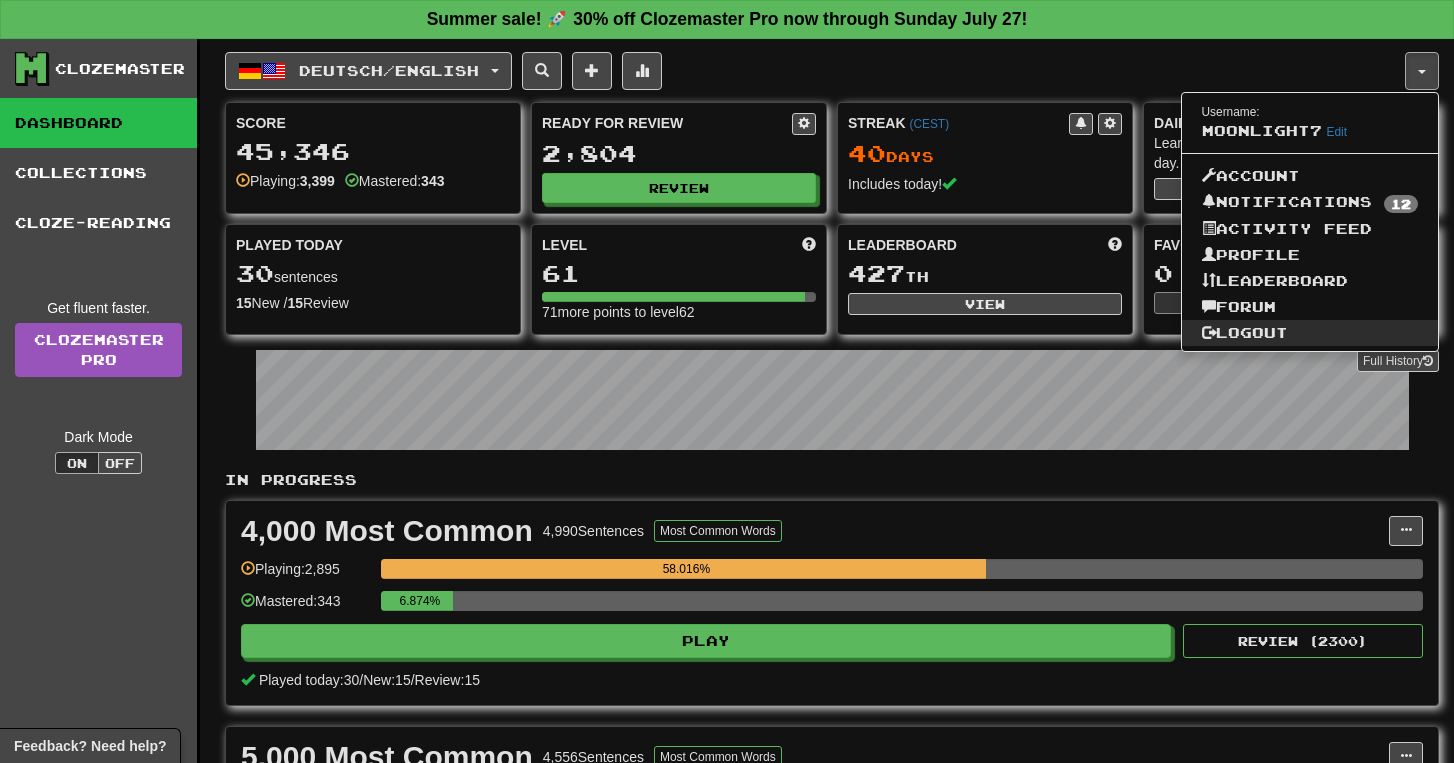 click on "Logout" at bounding box center [1310, 333] 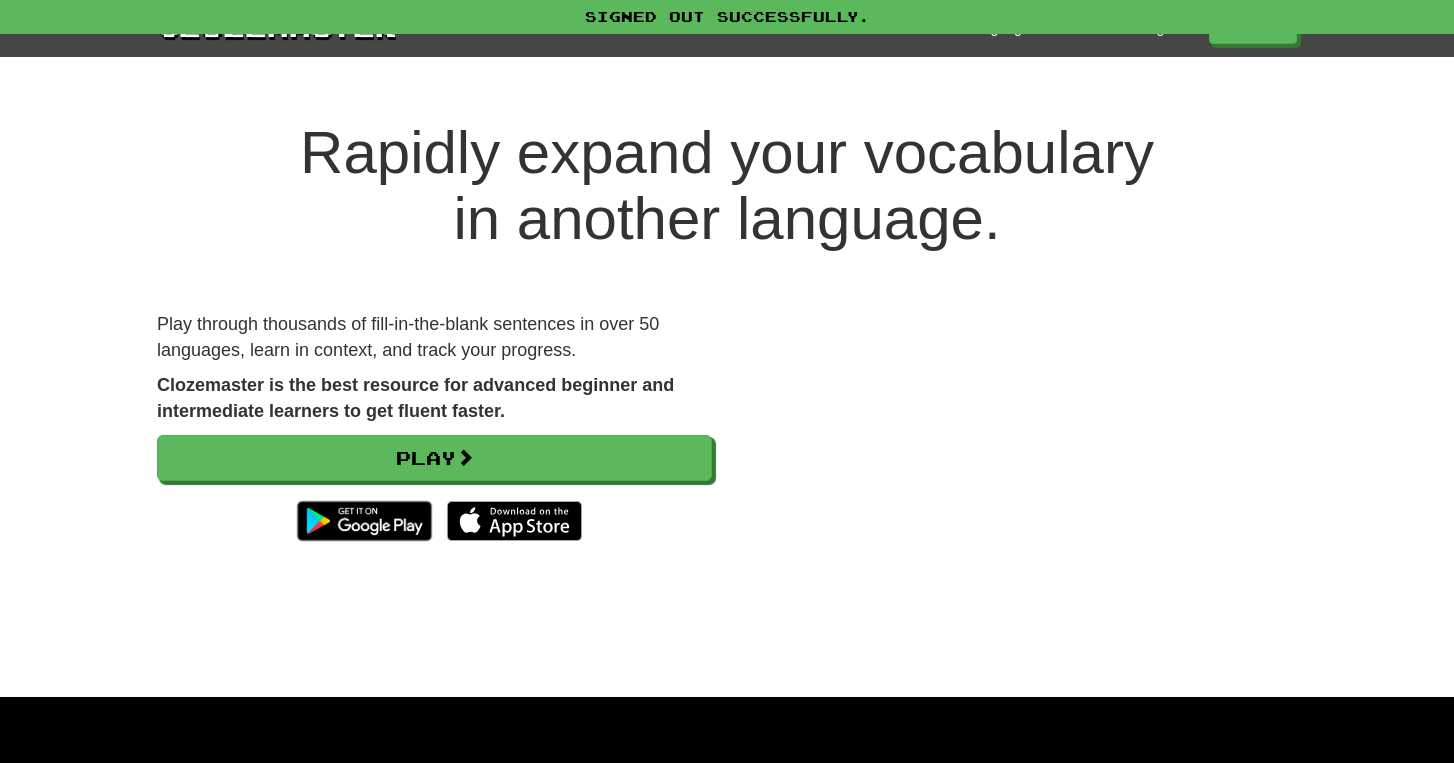 scroll, scrollTop: 0, scrollLeft: 0, axis: both 